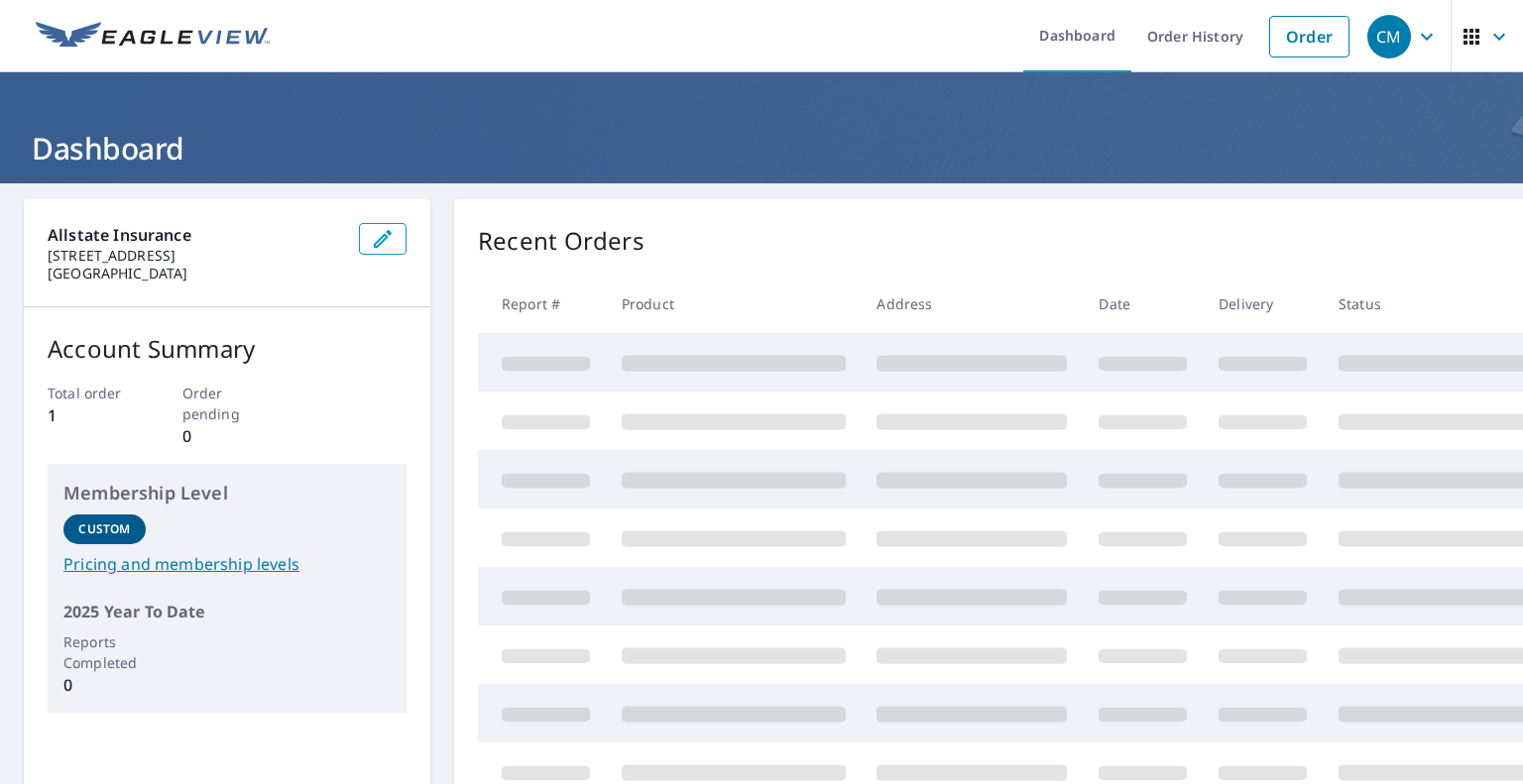 scroll, scrollTop: 0, scrollLeft: 0, axis: both 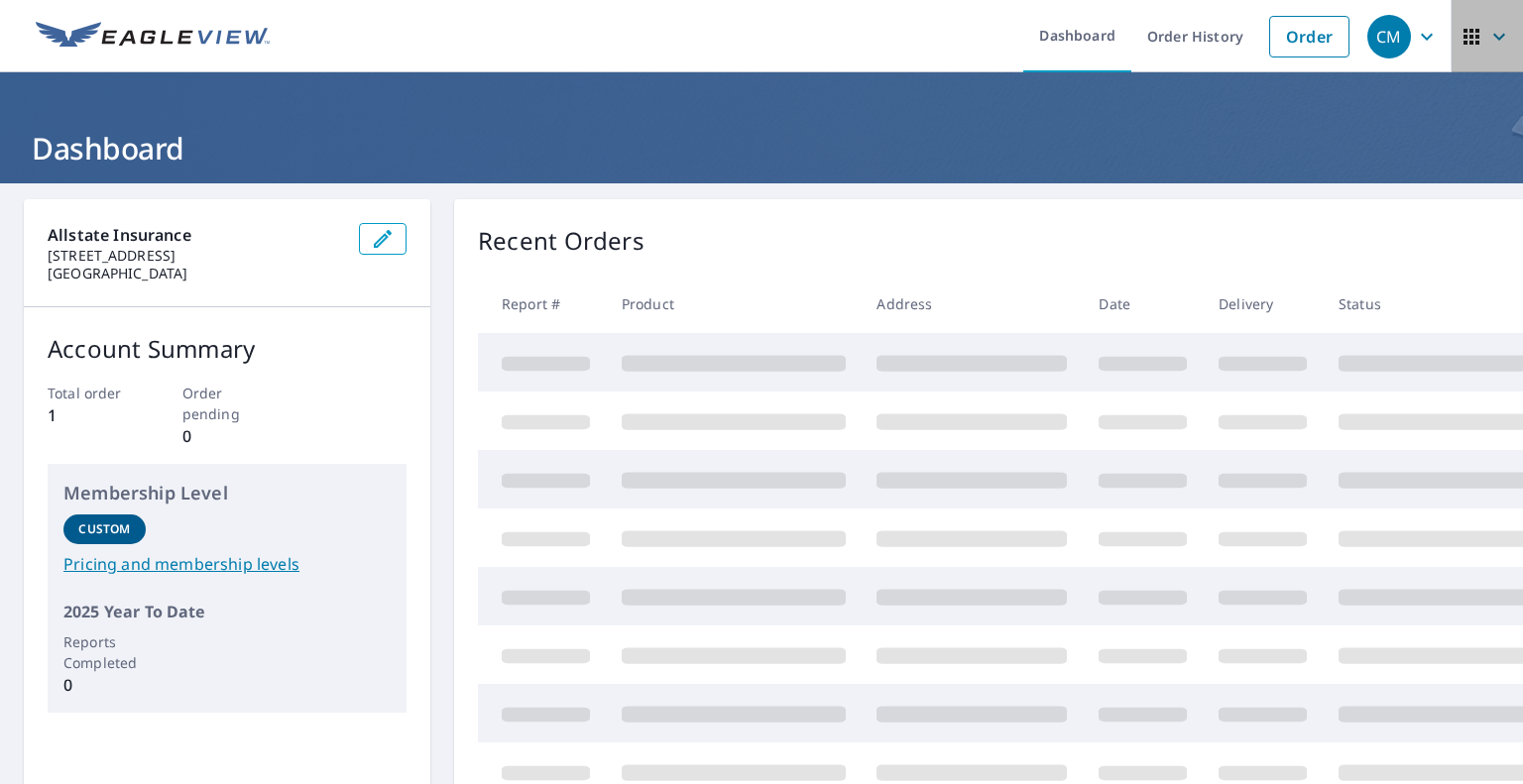 click 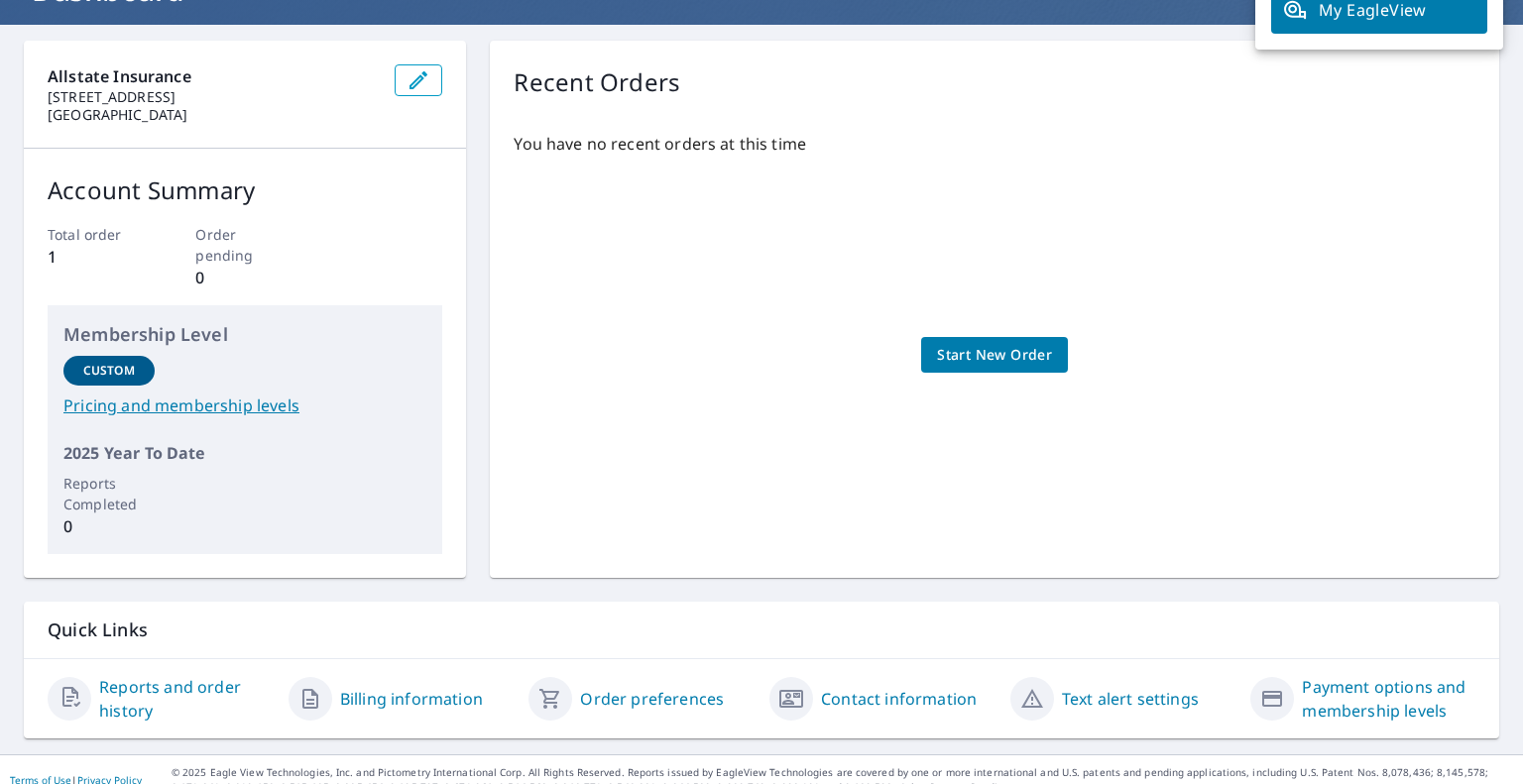 scroll, scrollTop: 0, scrollLeft: 0, axis: both 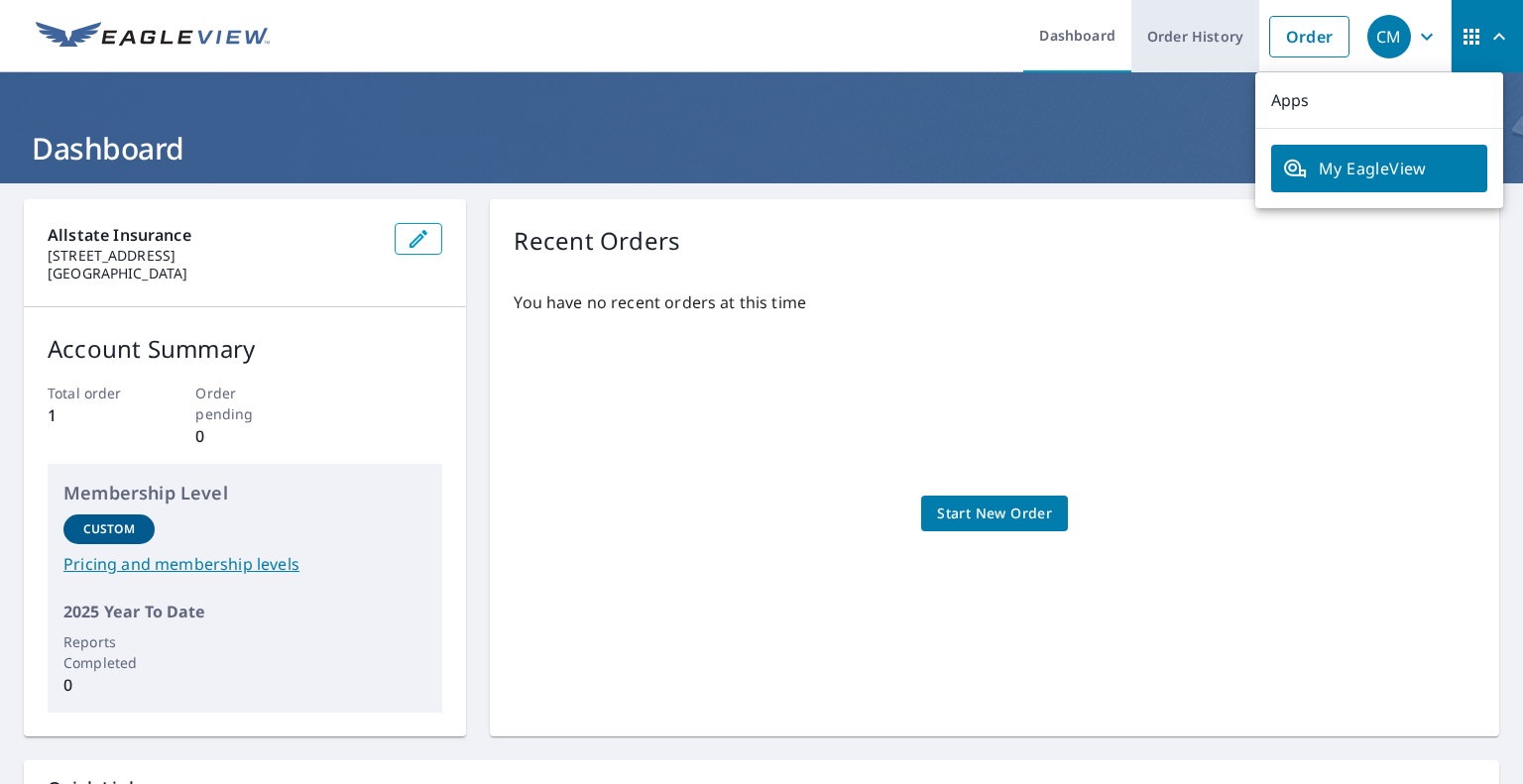 click on "Order History" at bounding box center (1195, 36) 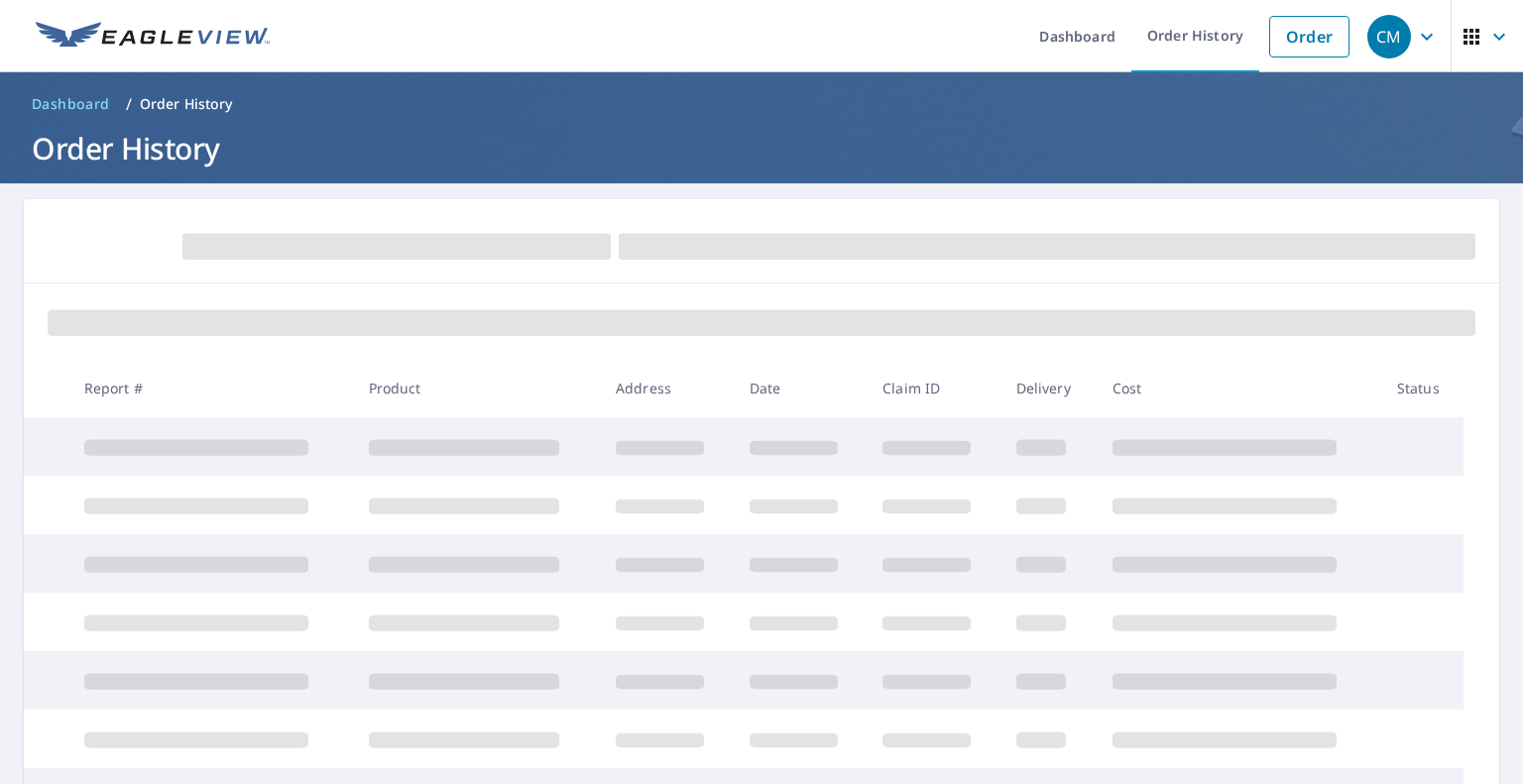 click at bounding box center [153, 36] 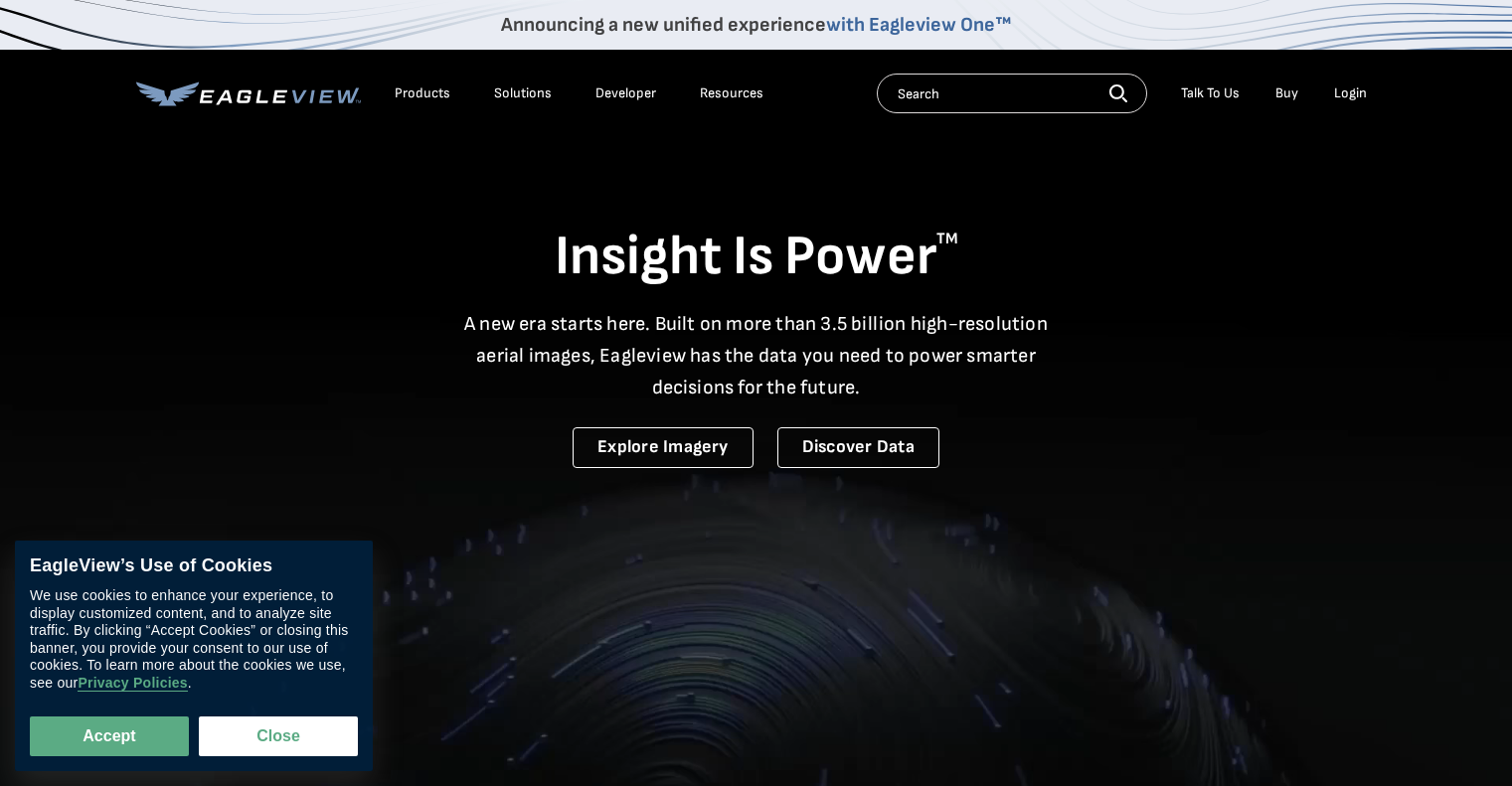 scroll, scrollTop: 0, scrollLeft: 0, axis: both 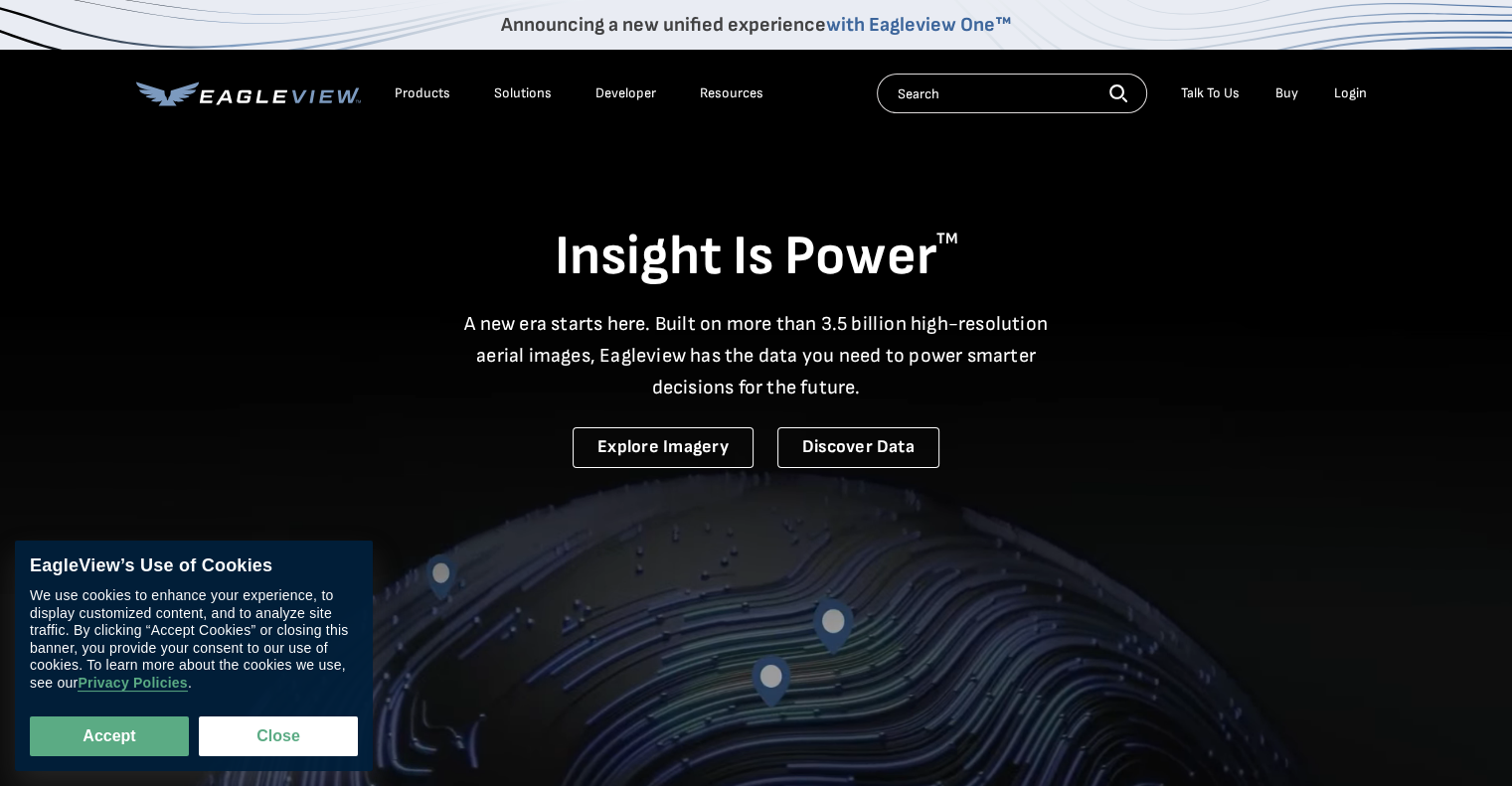 drag, startPoint x: 1447, startPoint y: 1, endPoint x: 1088, endPoint y: 40, distance: 361.11217 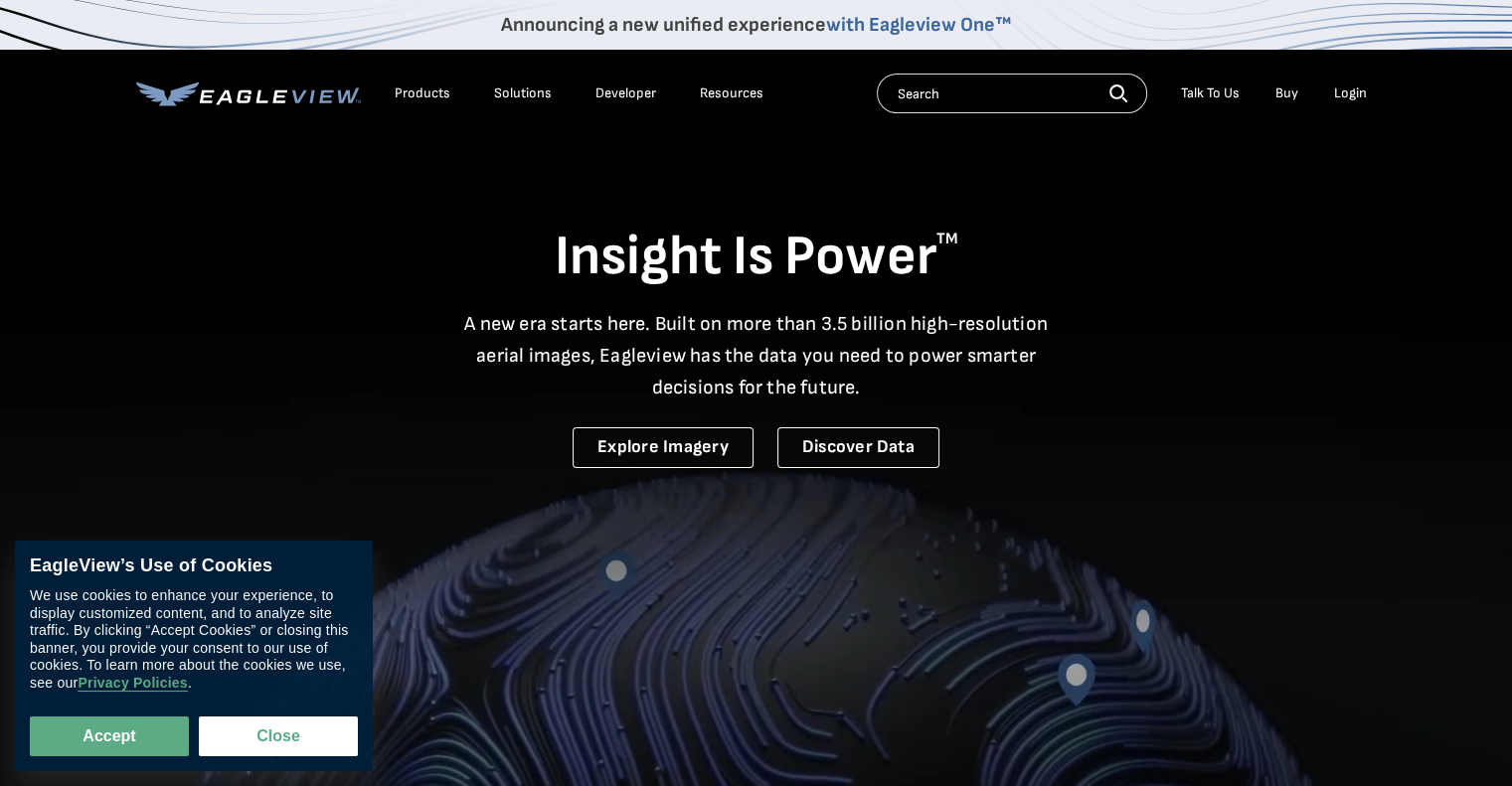 click on "Announcing a new unified experience  with Eagleview One™" at bounding box center [756, 25] 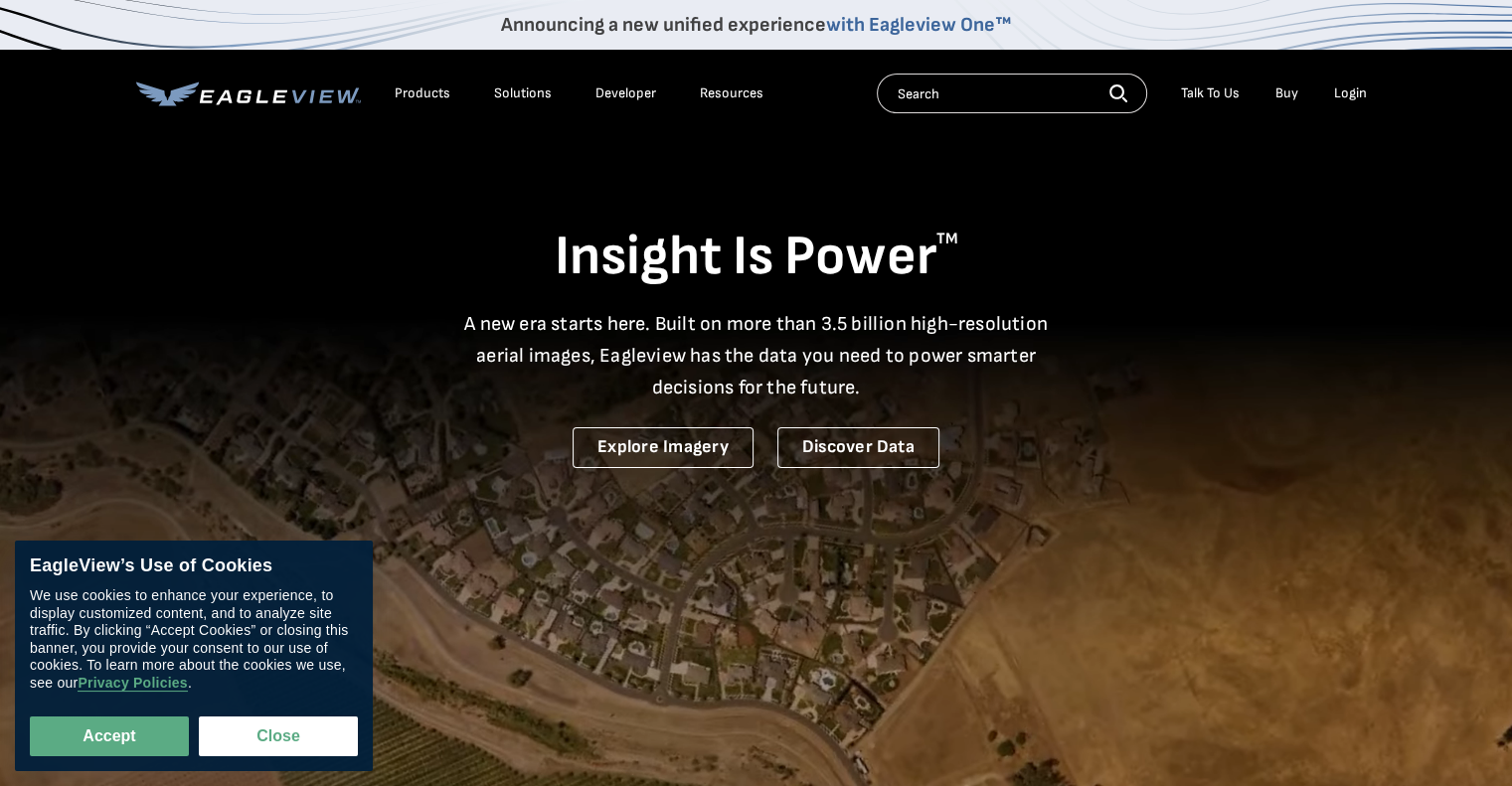 click on "Login" at bounding box center [1350, 93] 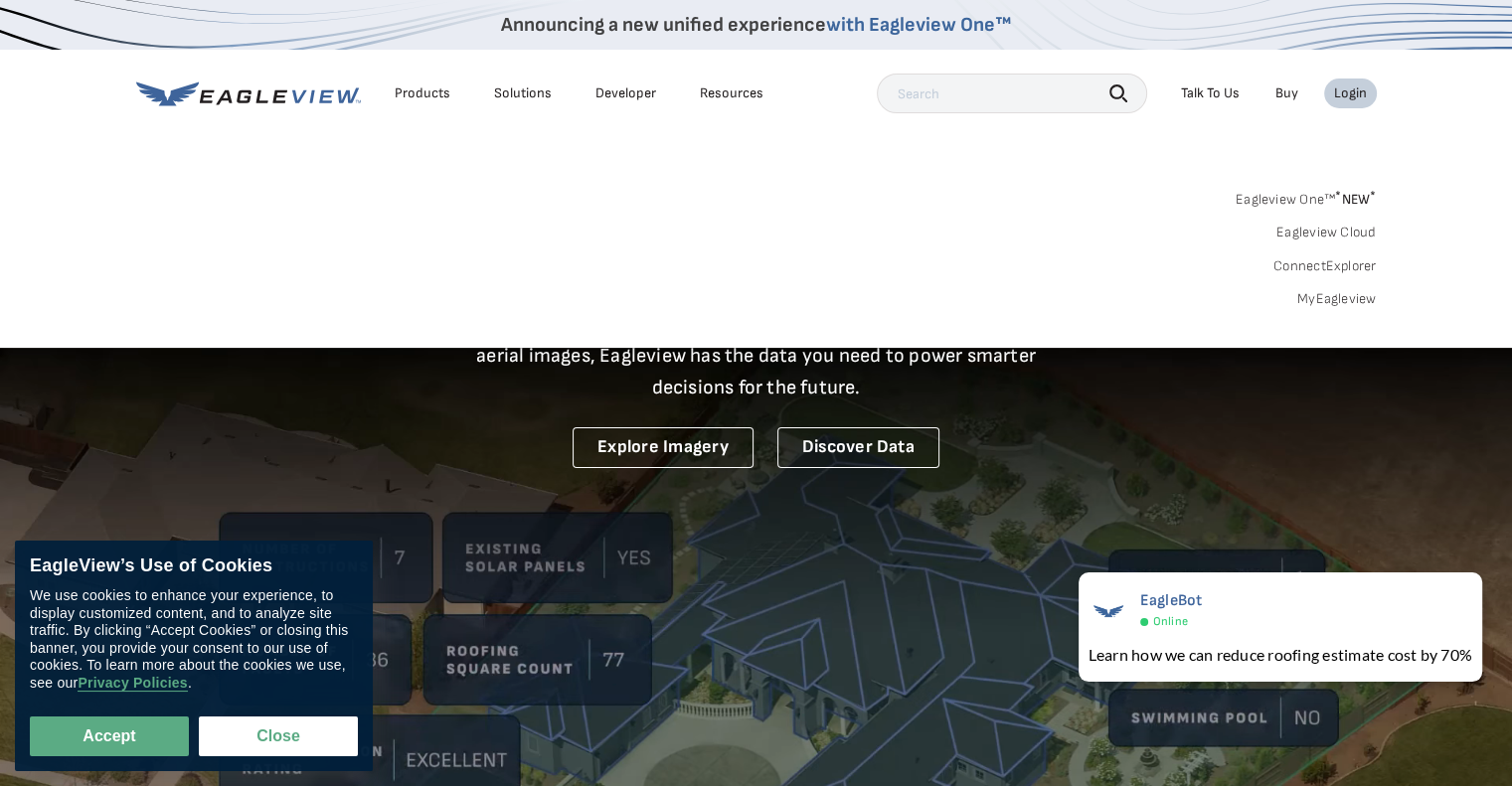 click on "MyEagleview" at bounding box center [1337, 299] 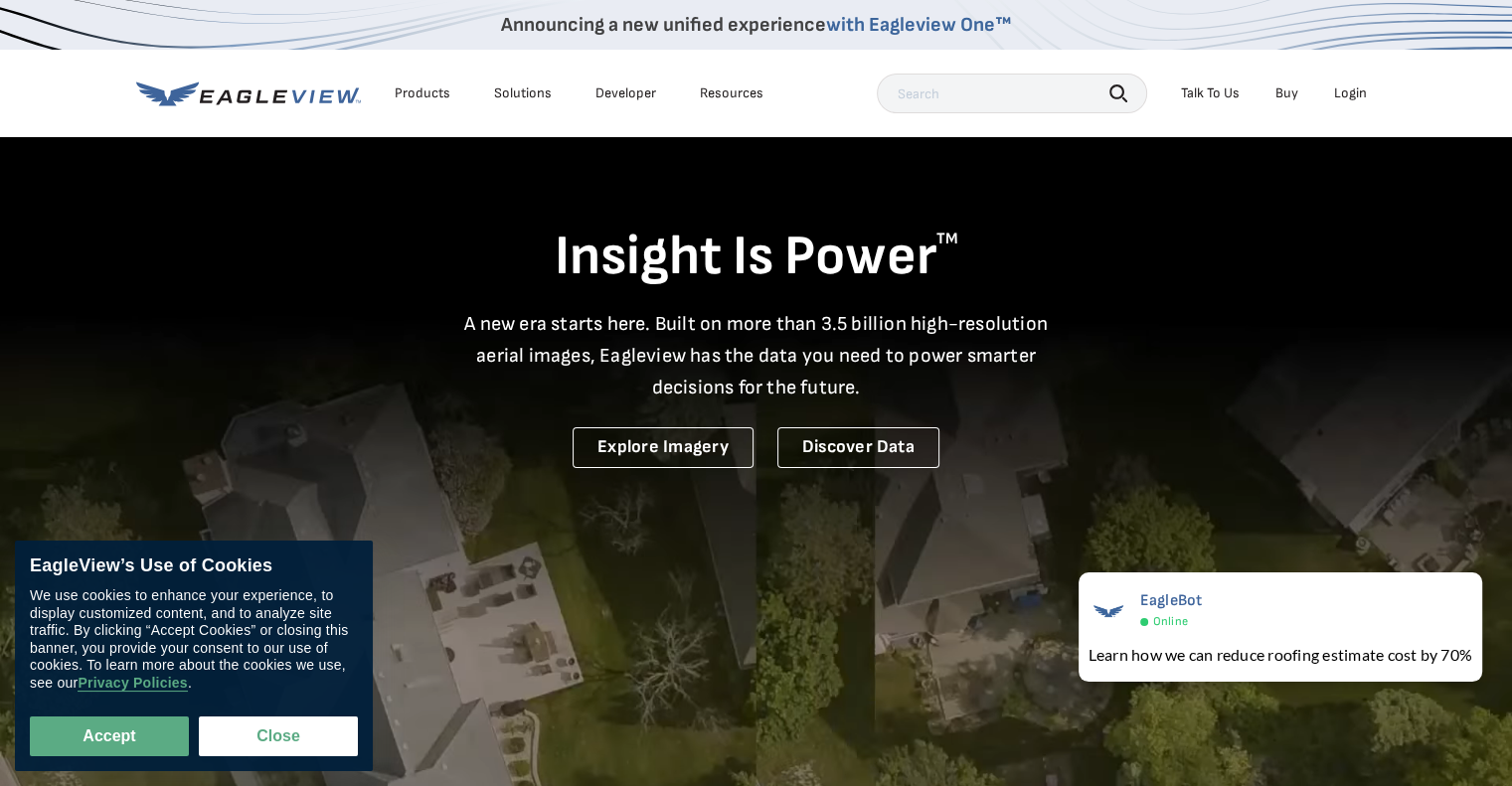 click on "Login" at bounding box center (1350, 93) 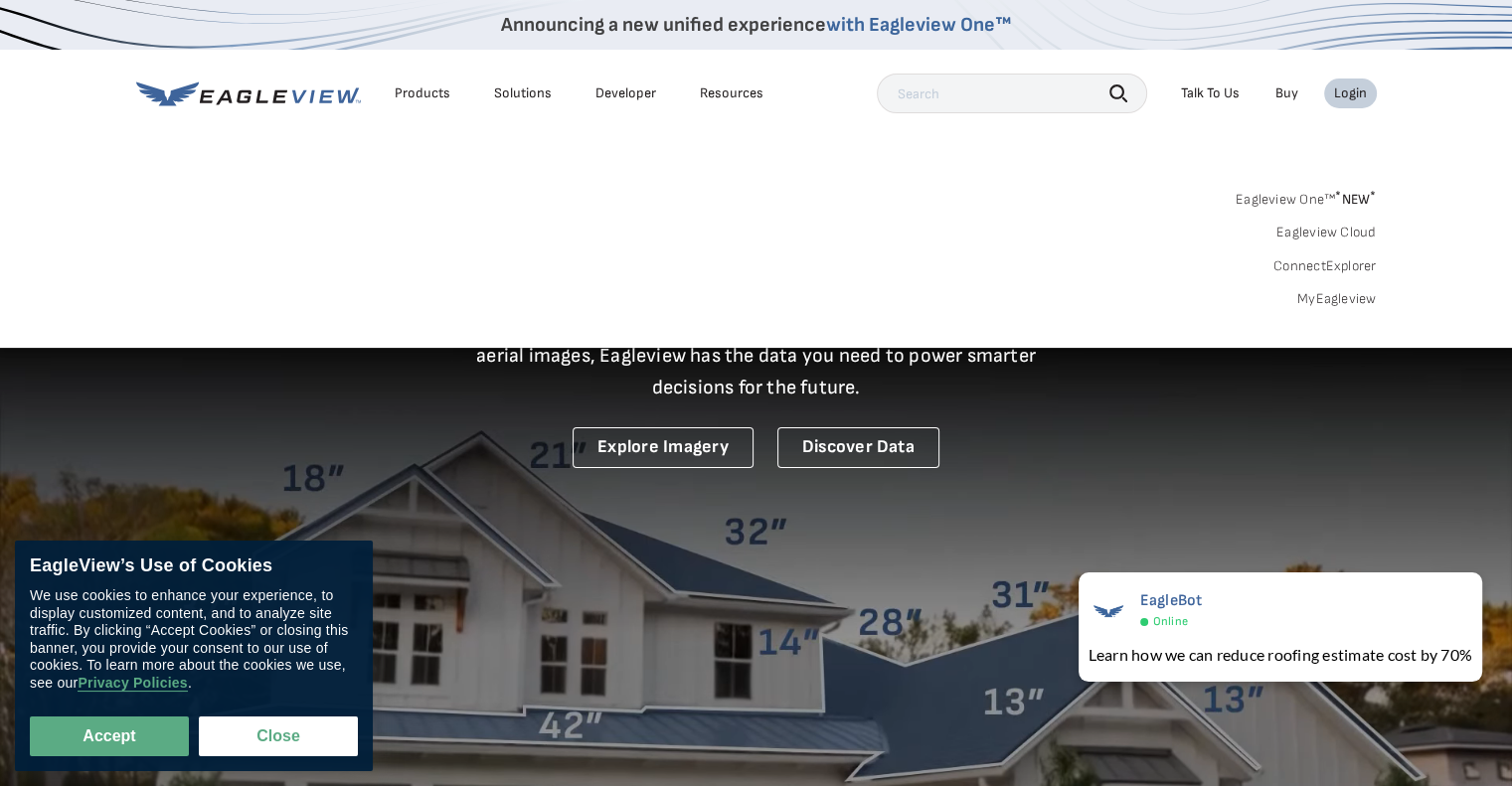 click on "Eagleview Cloud" at bounding box center (1326, 233) 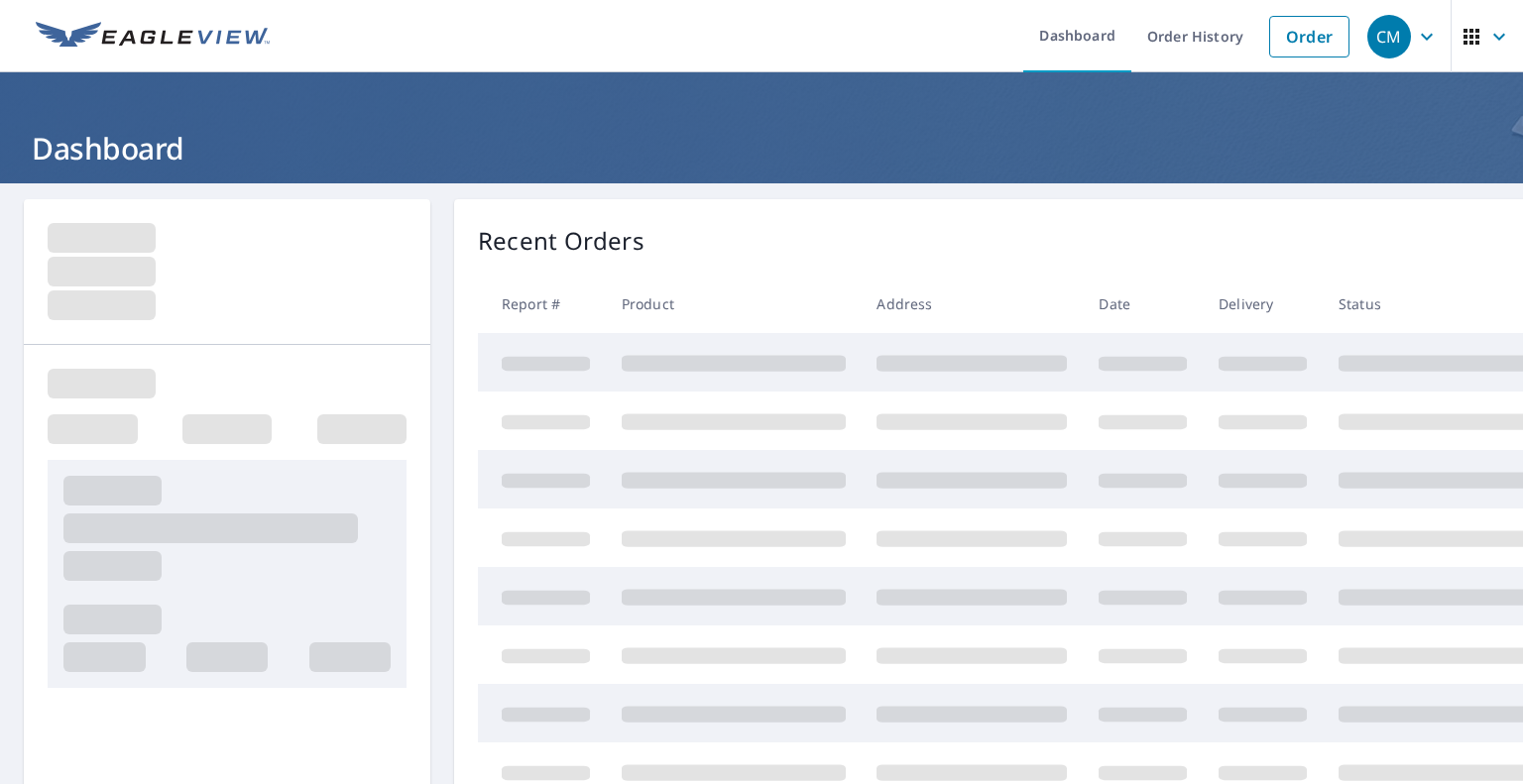 scroll, scrollTop: 0, scrollLeft: 0, axis: both 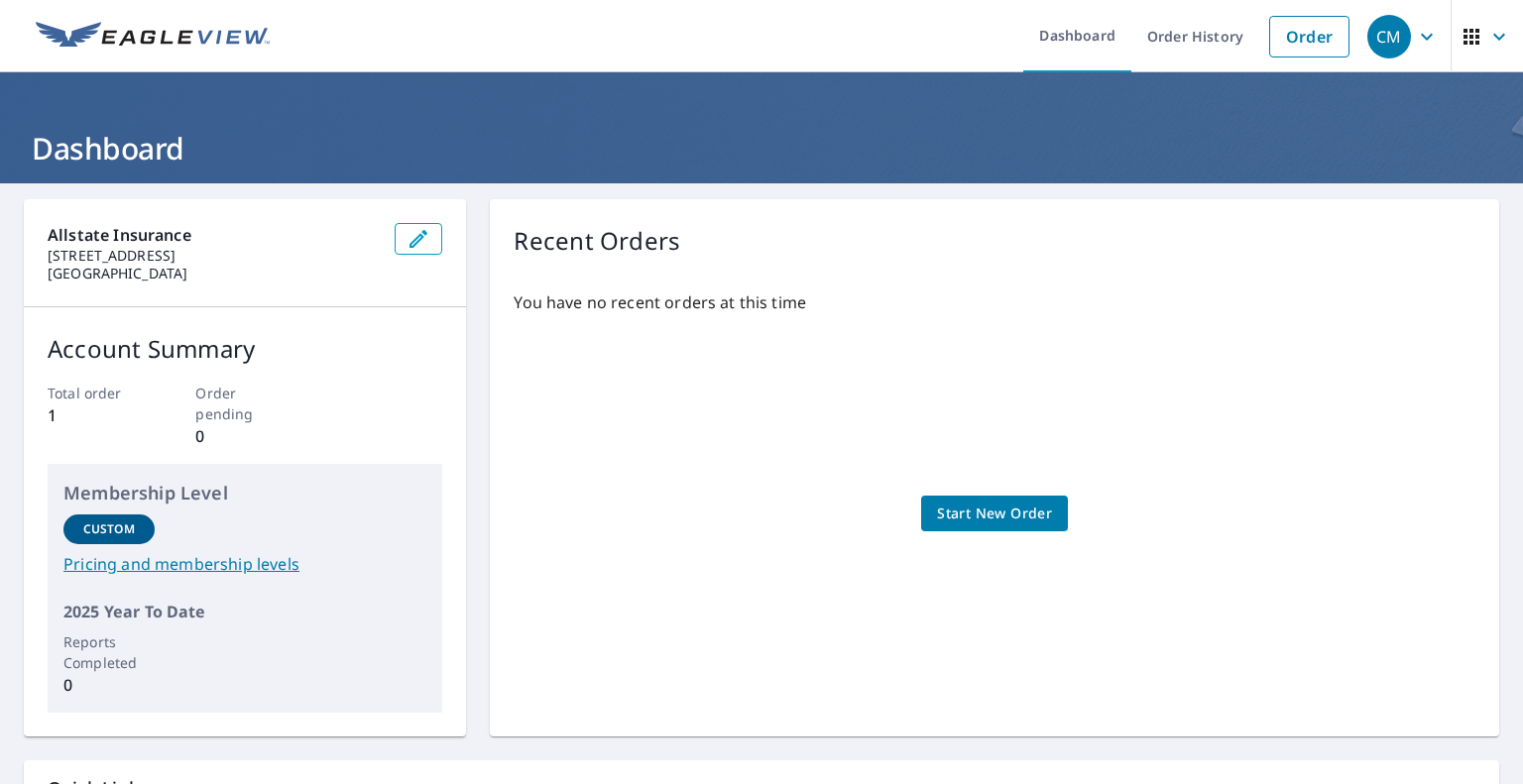 click on "CM" at bounding box center (1405, 37) 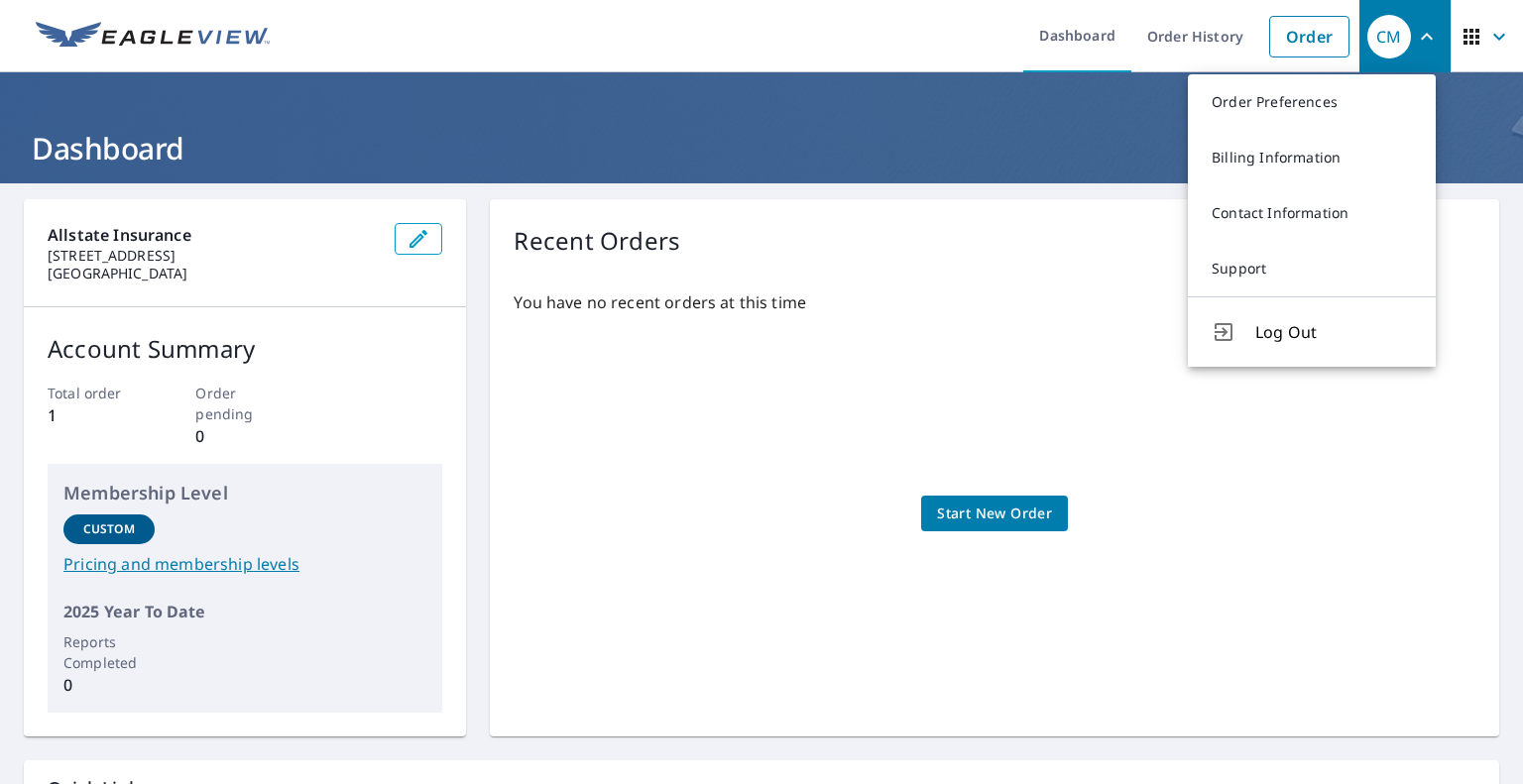 click on "CM" at bounding box center [1405, 37] 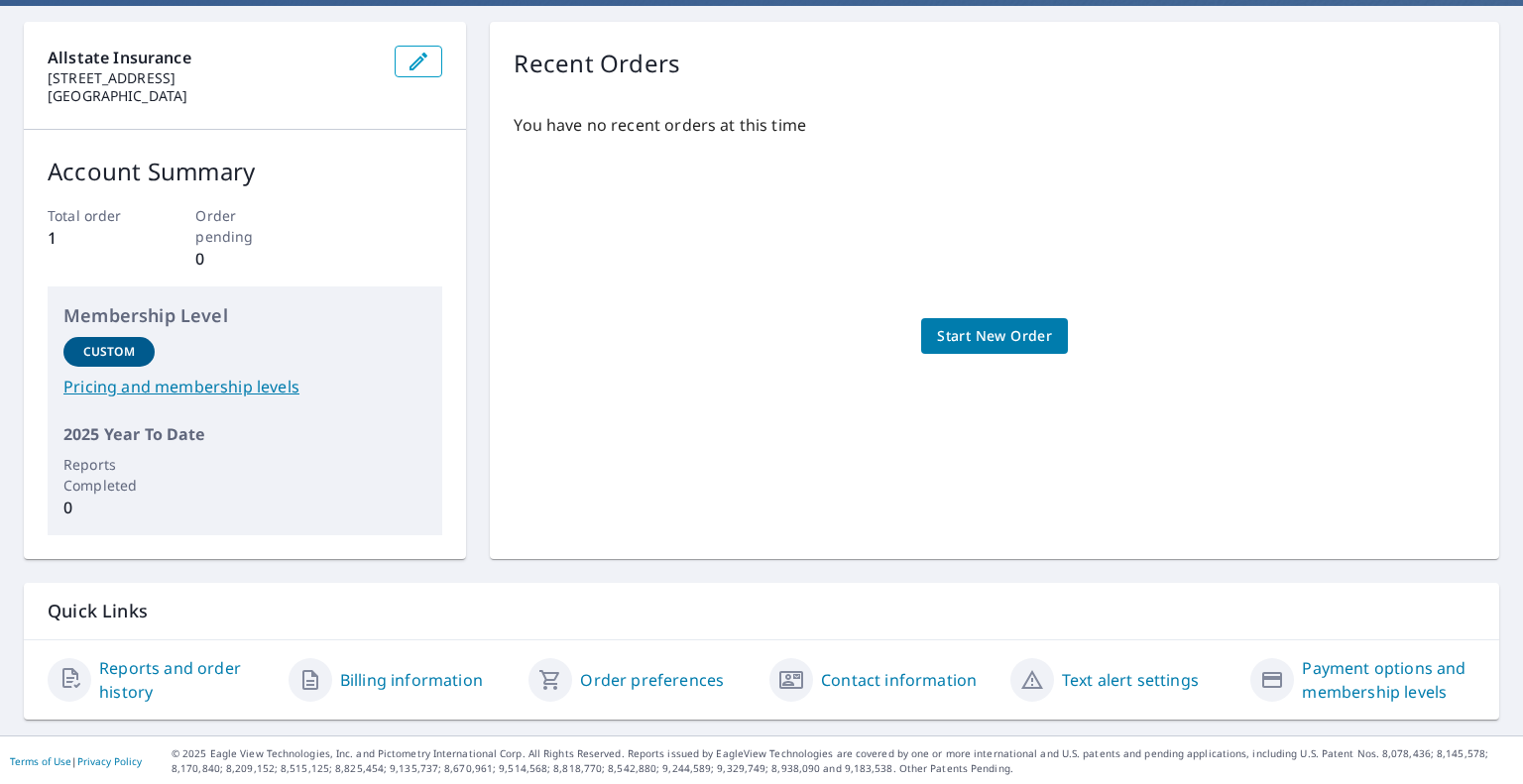 scroll, scrollTop: 0, scrollLeft: 0, axis: both 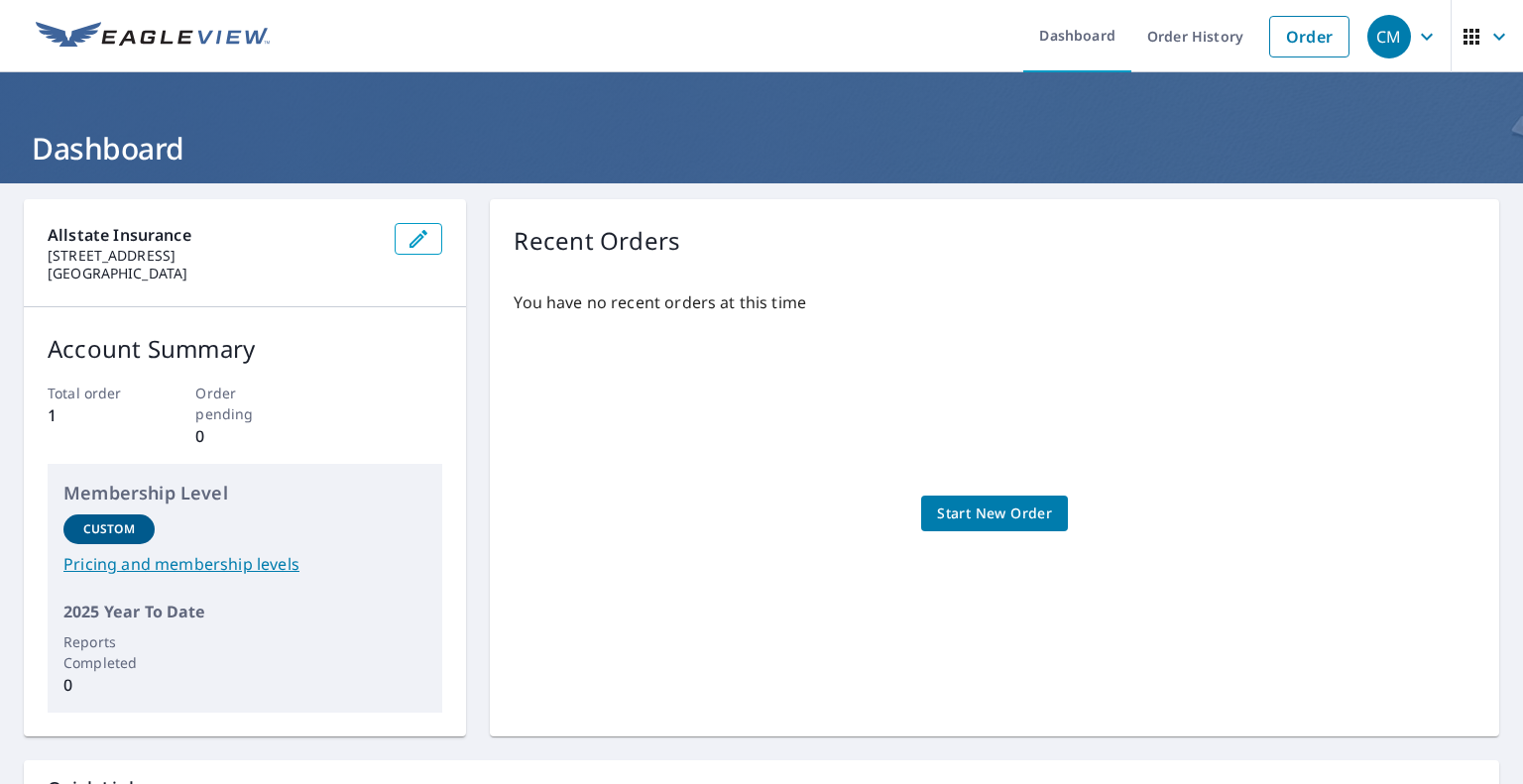 click at bounding box center [1487, 37] 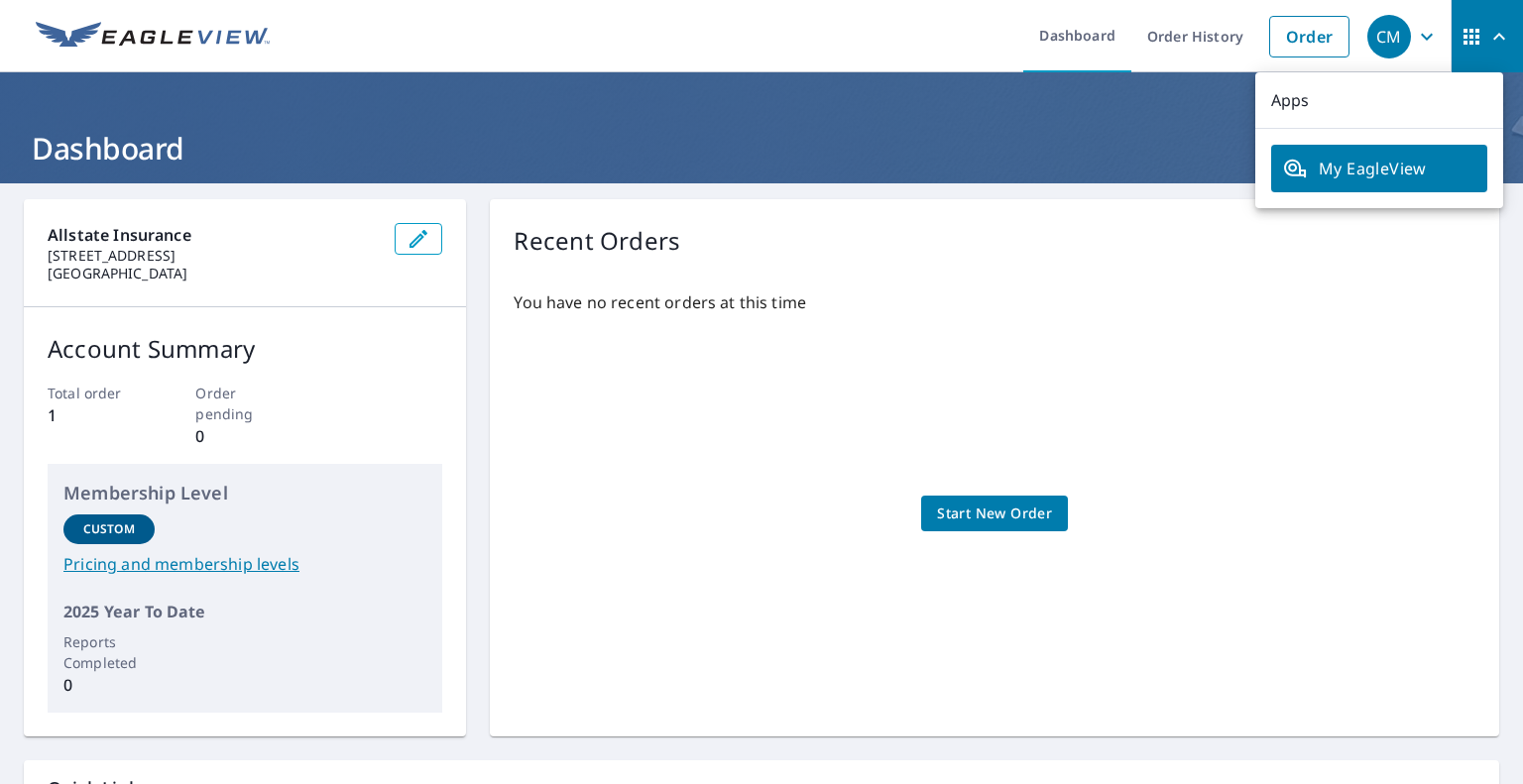 click on "My EagleView" at bounding box center (1379, 168) 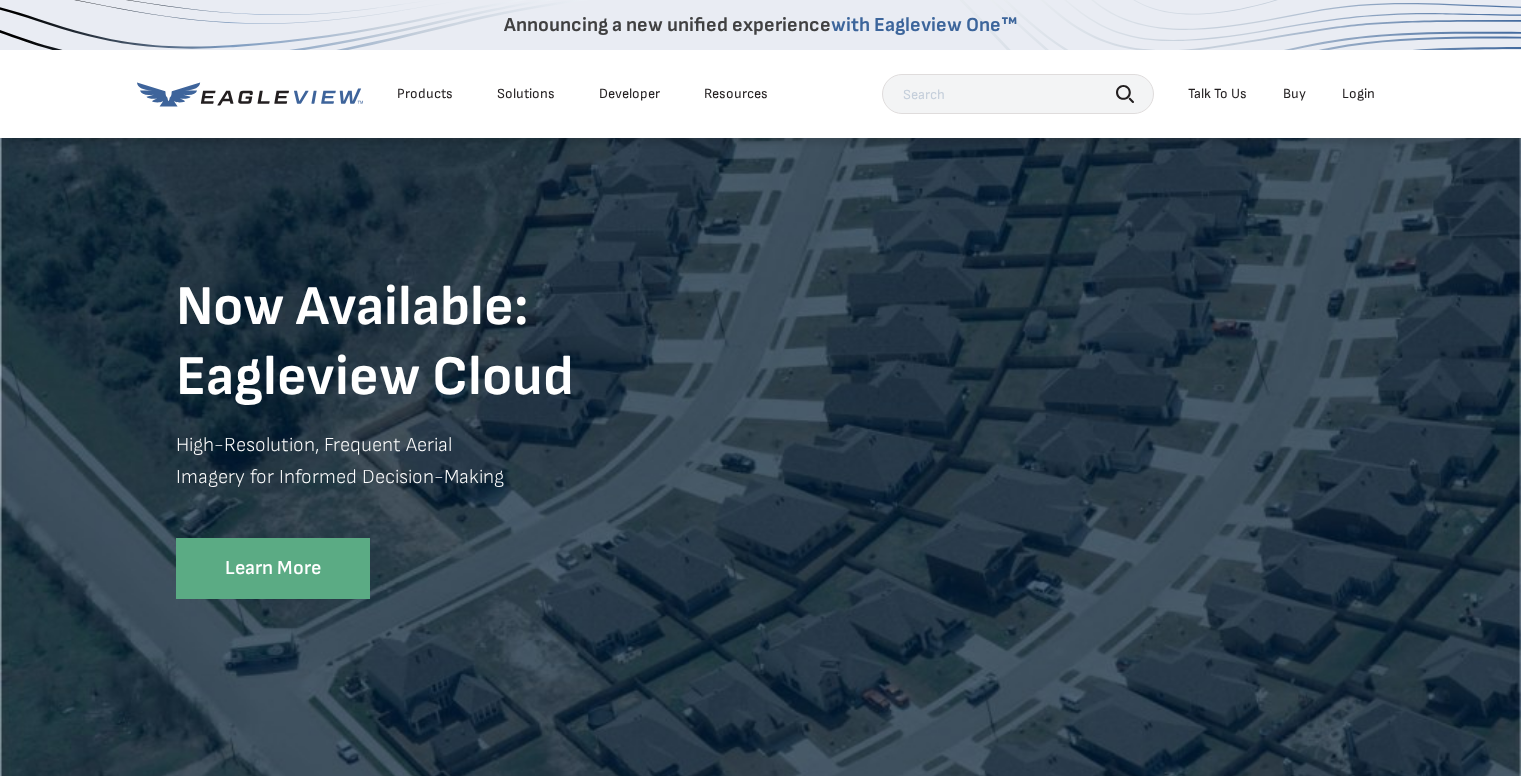 scroll, scrollTop: 0, scrollLeft: 0, axis: both 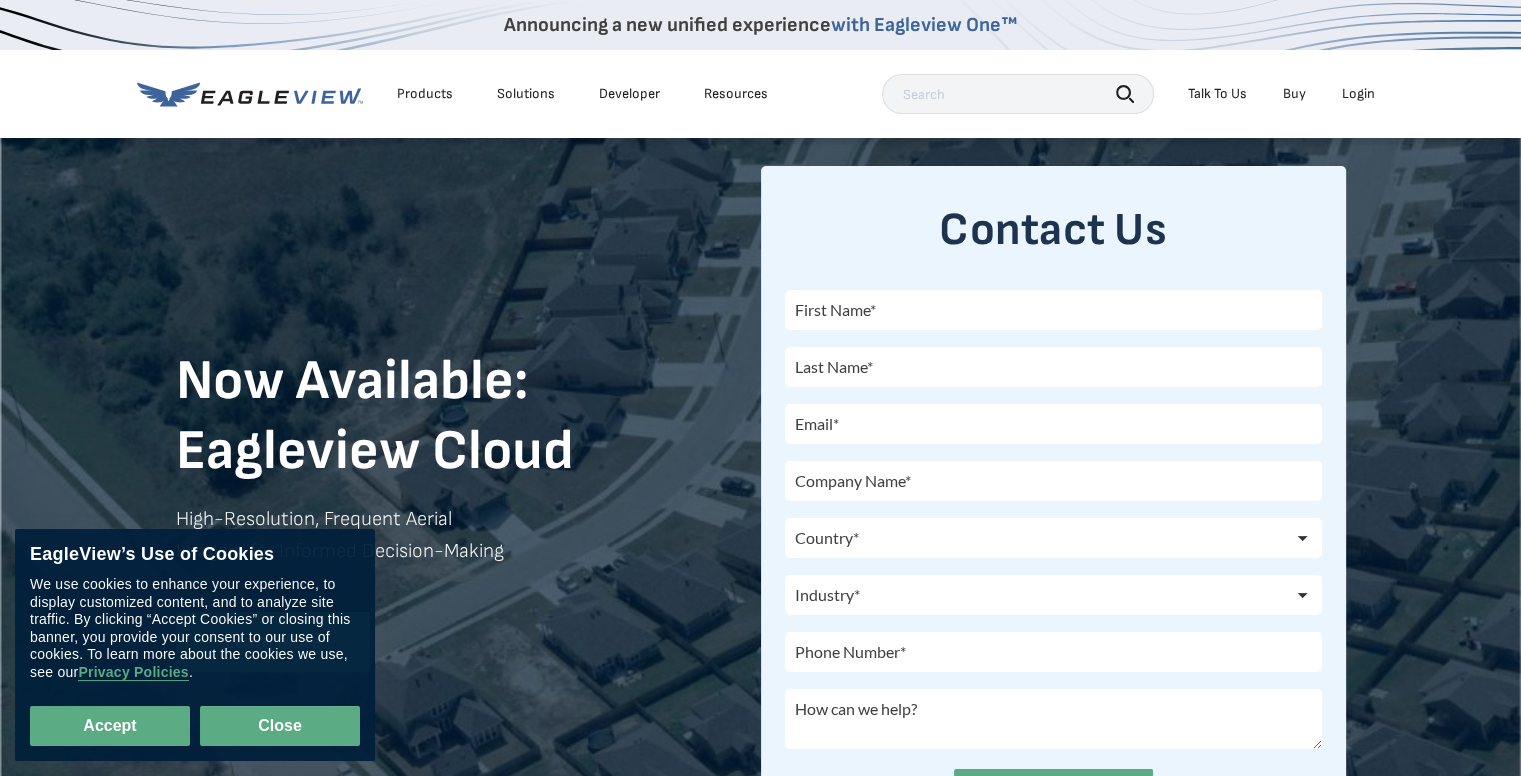 click on "Close" at bounding box center (280, 726) 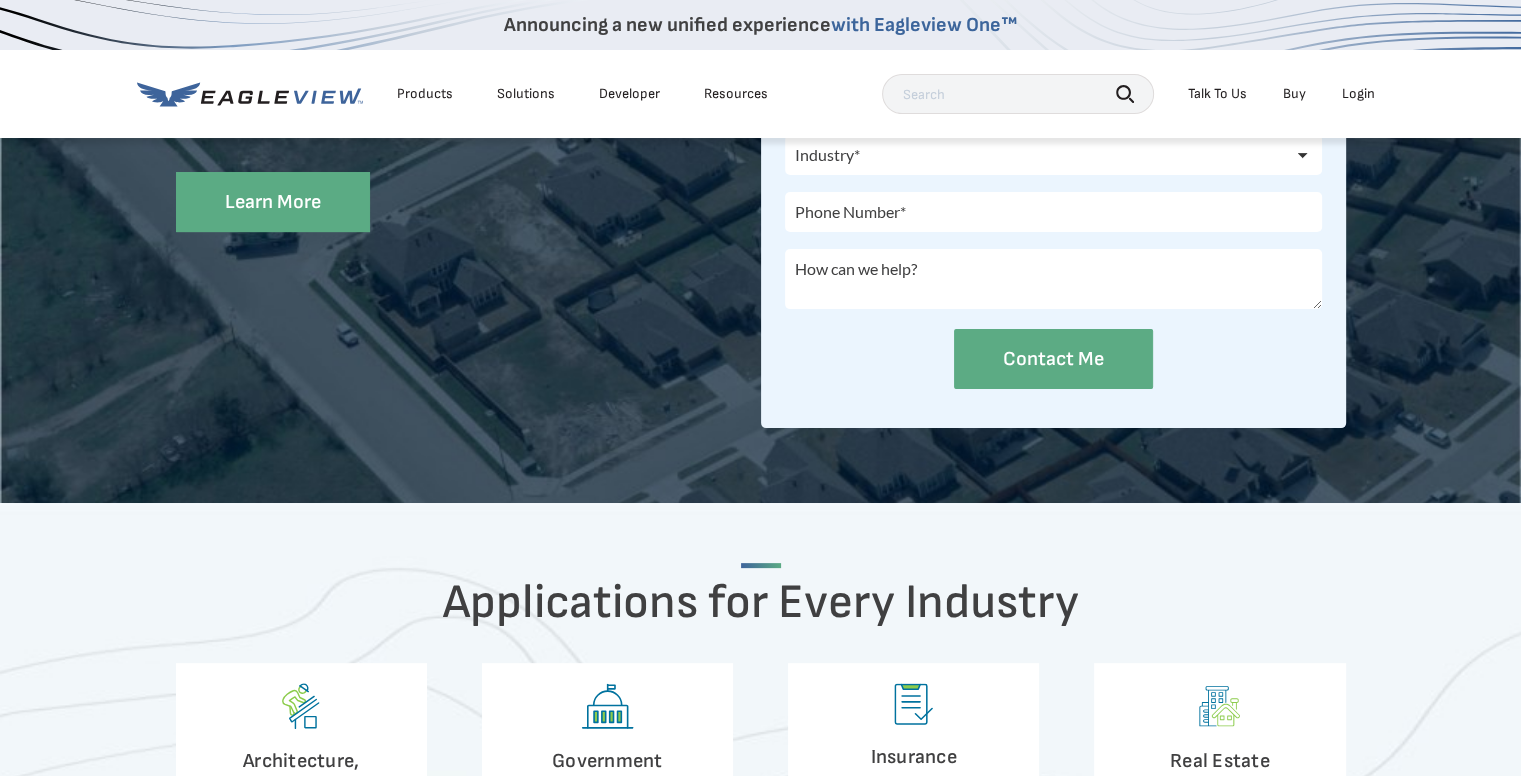 scroll, scrollTop: 0, scrollLeft: 0, axis: both 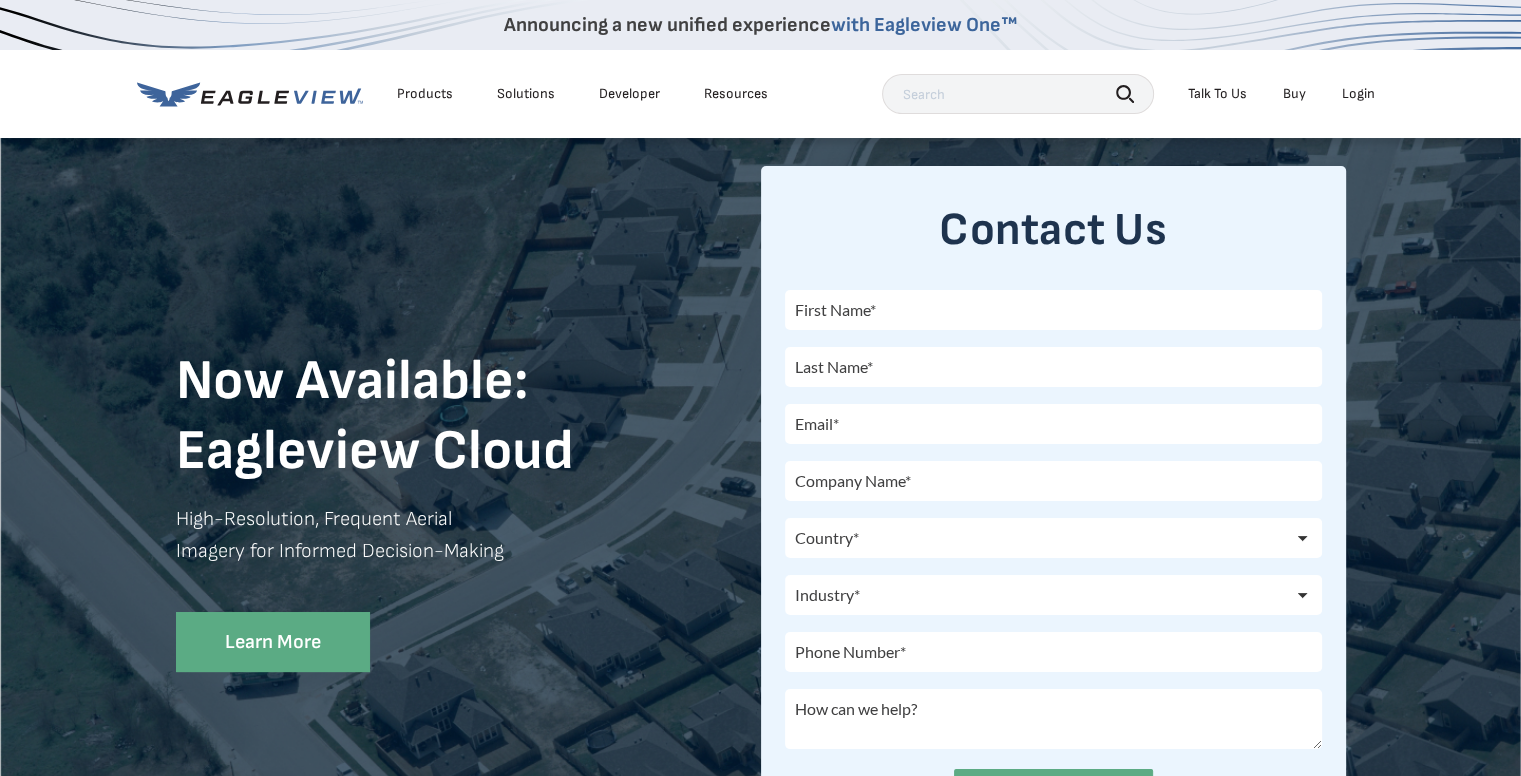 click on "Login" at bounding box center [1358, 94] 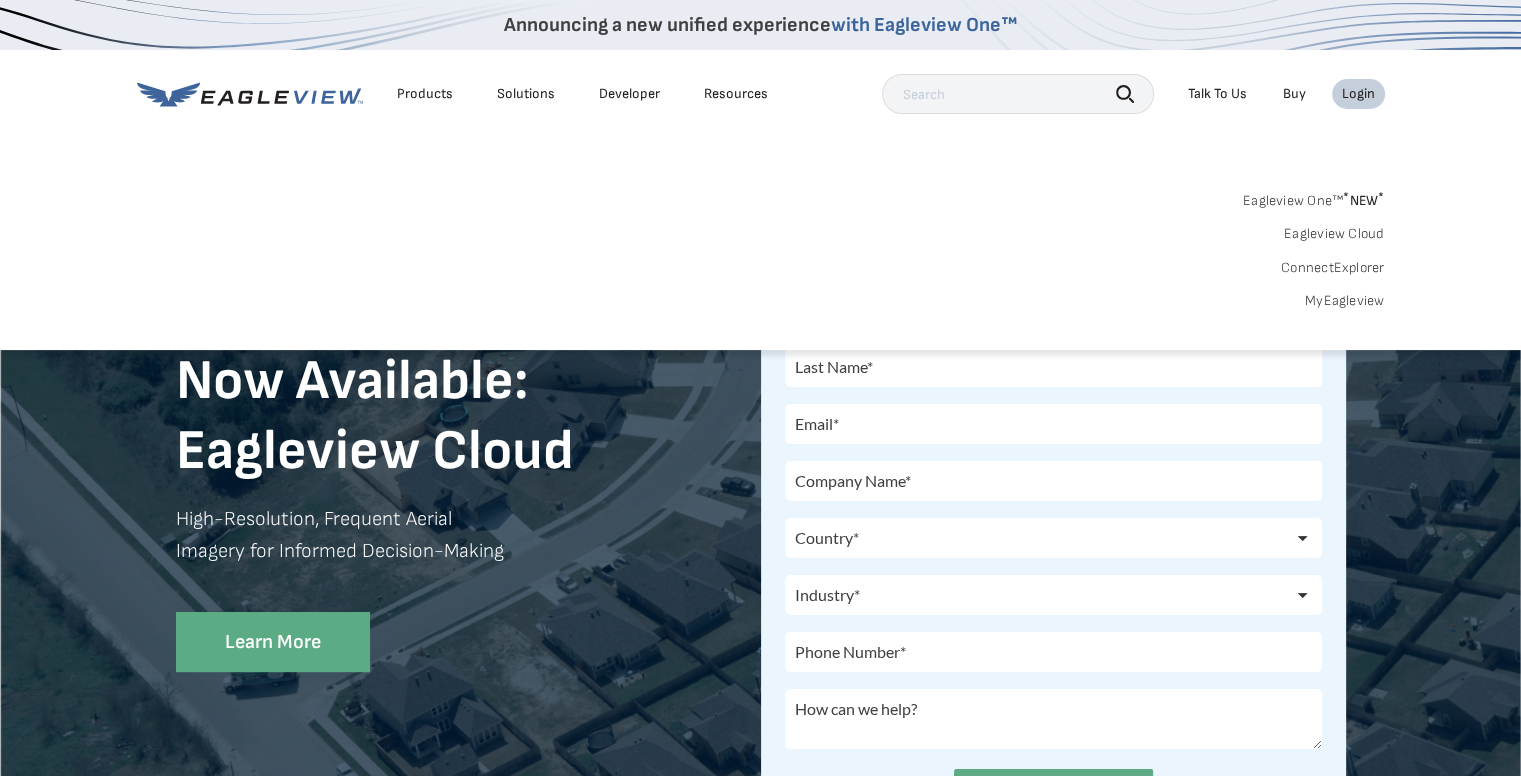 click on "Eagleview One™  * NEW *" at bounding box center (1314, 197) 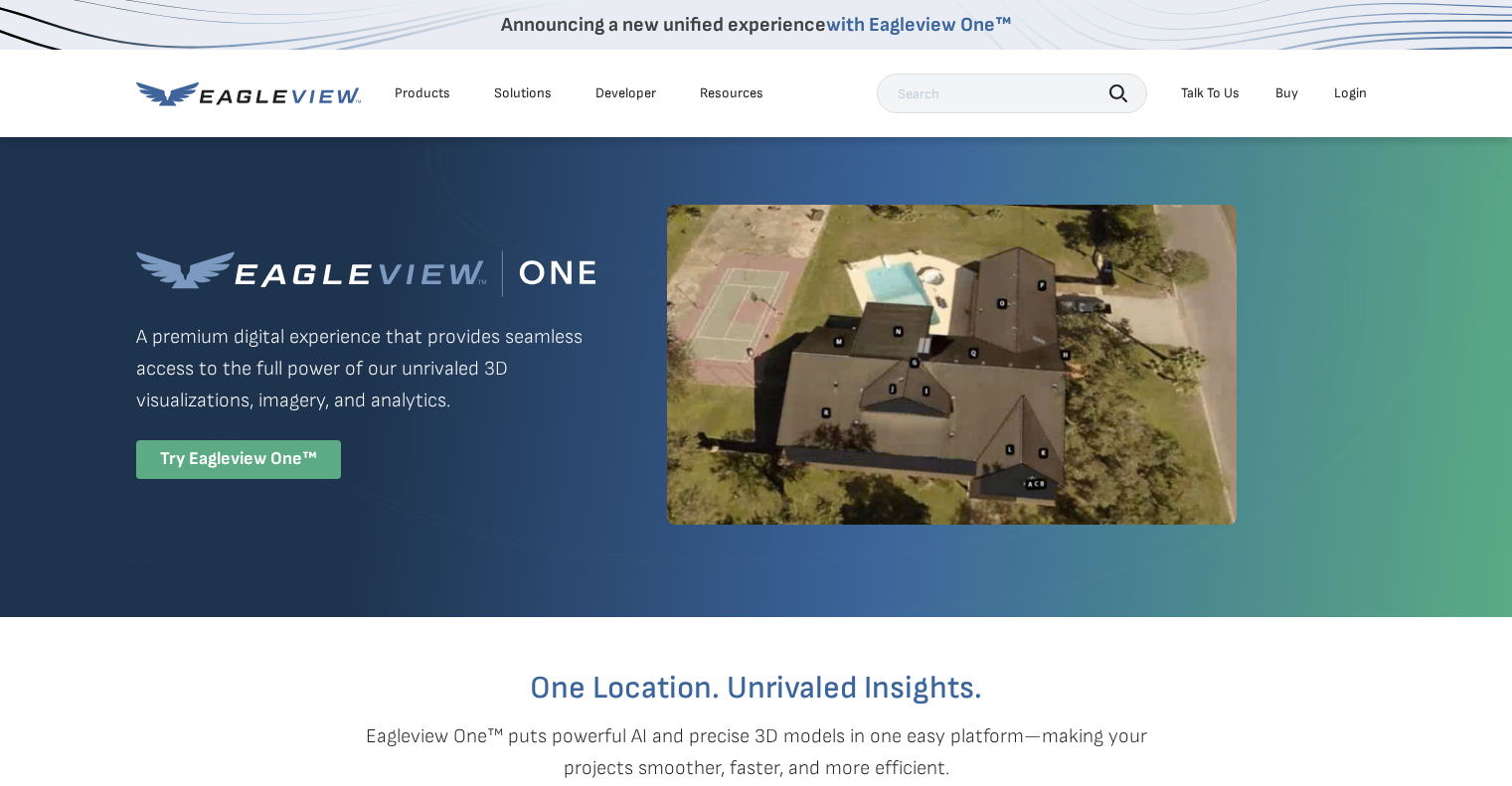 scroll, scrollTop: 0, scrollLeft: 0, axis: both 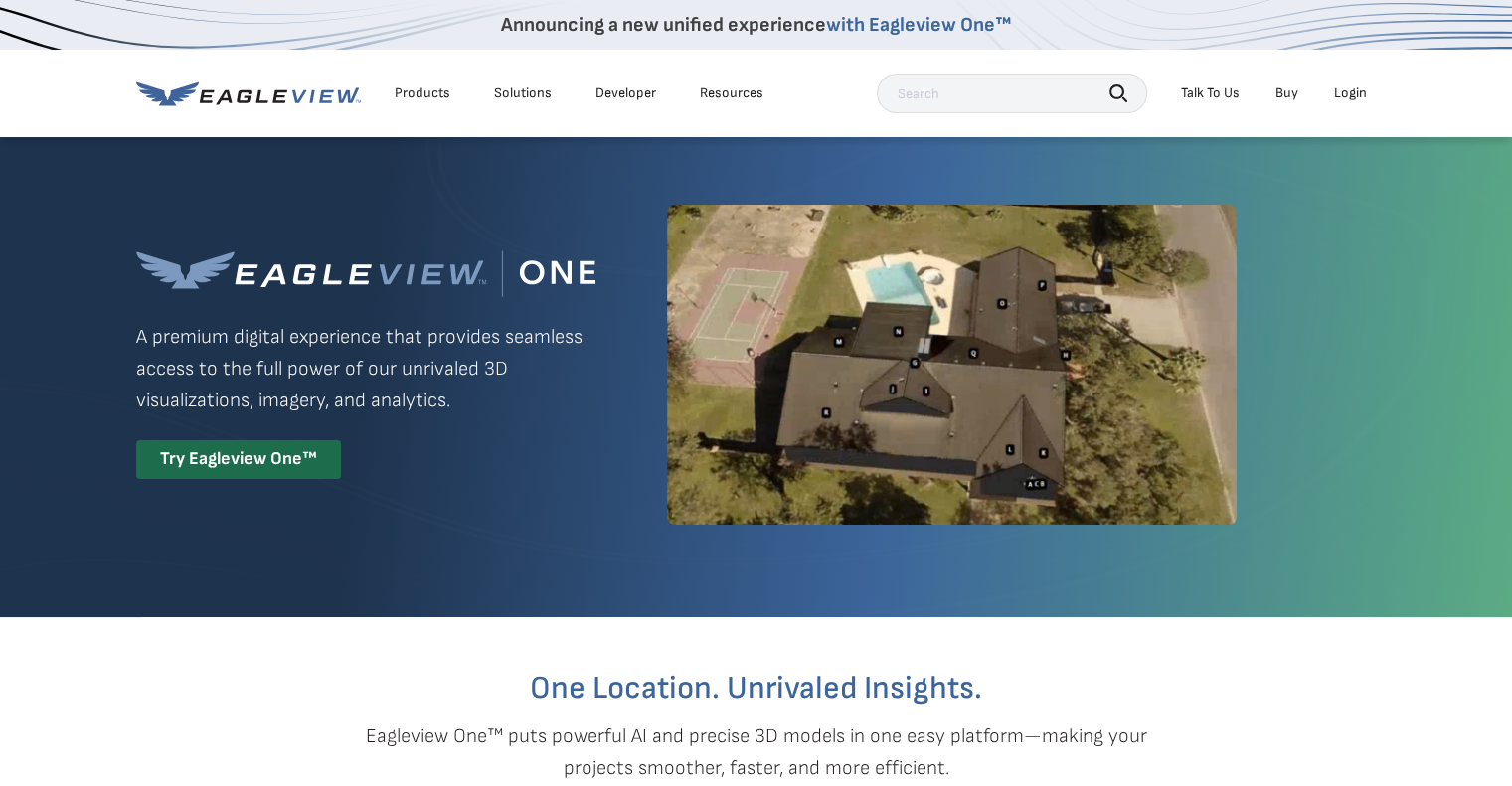 click on "Try Eagleview One™" at bounding box center [239, 459] 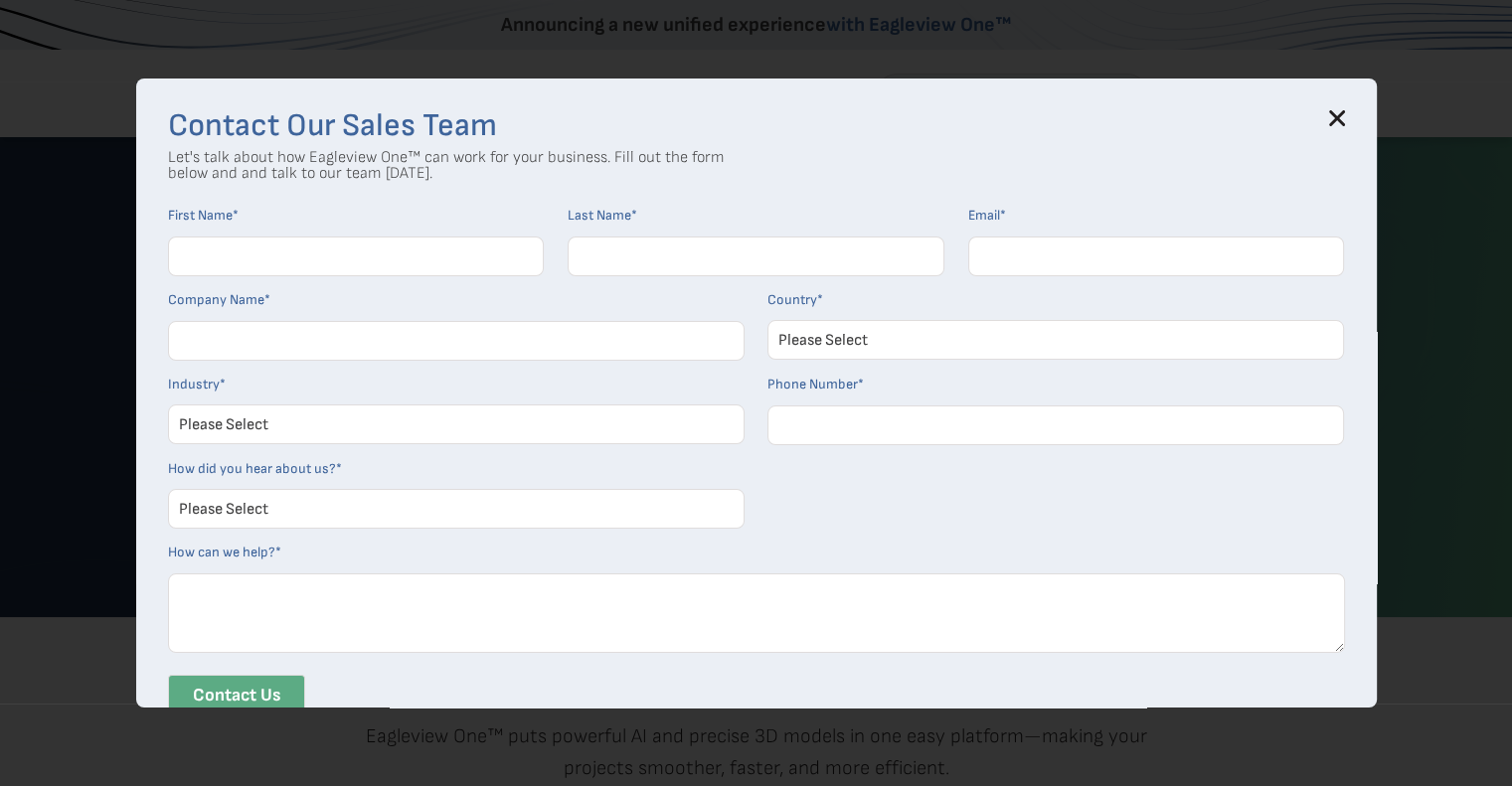 click 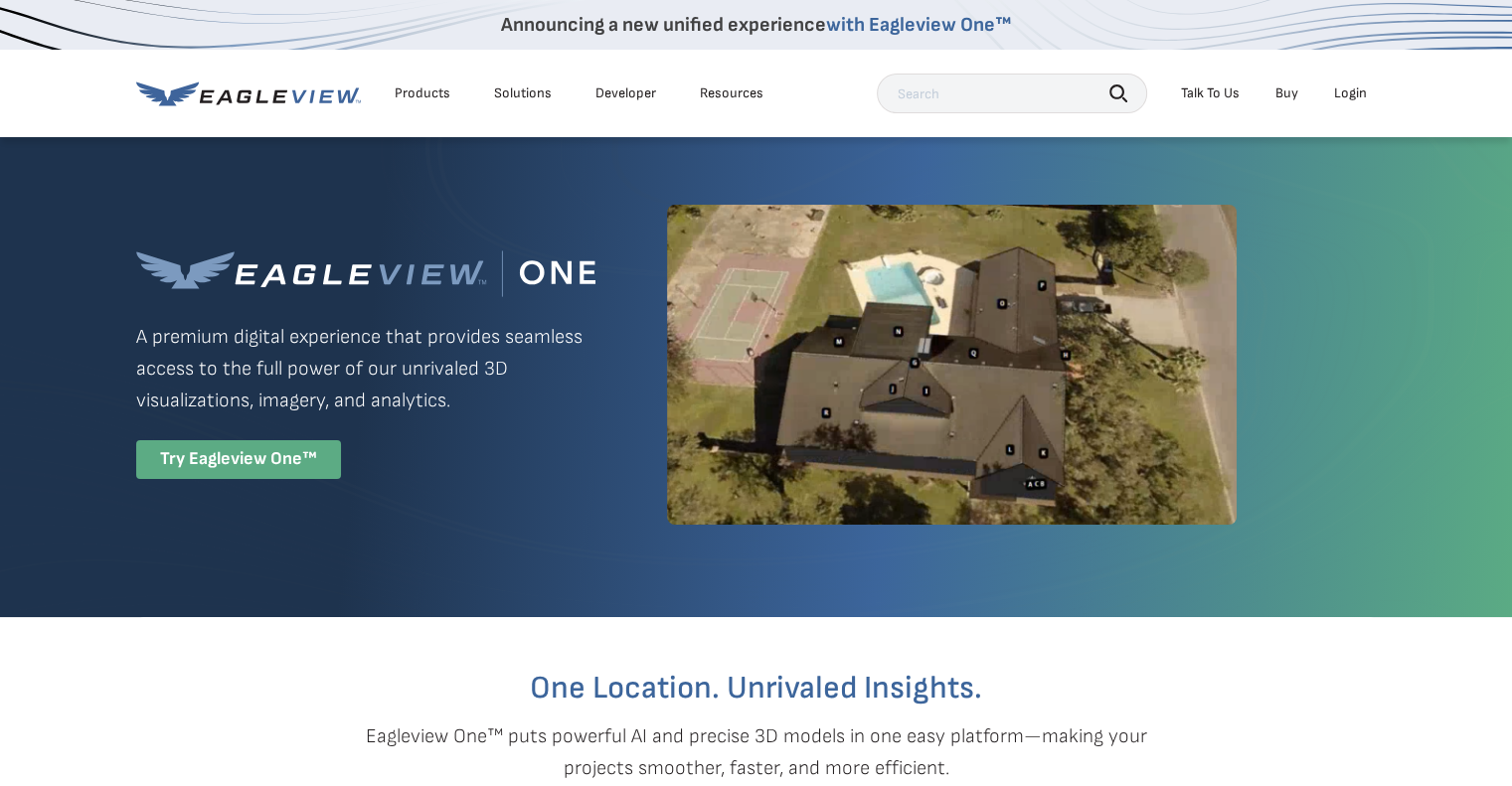 click on "Products" at bounding box center [422, 93] 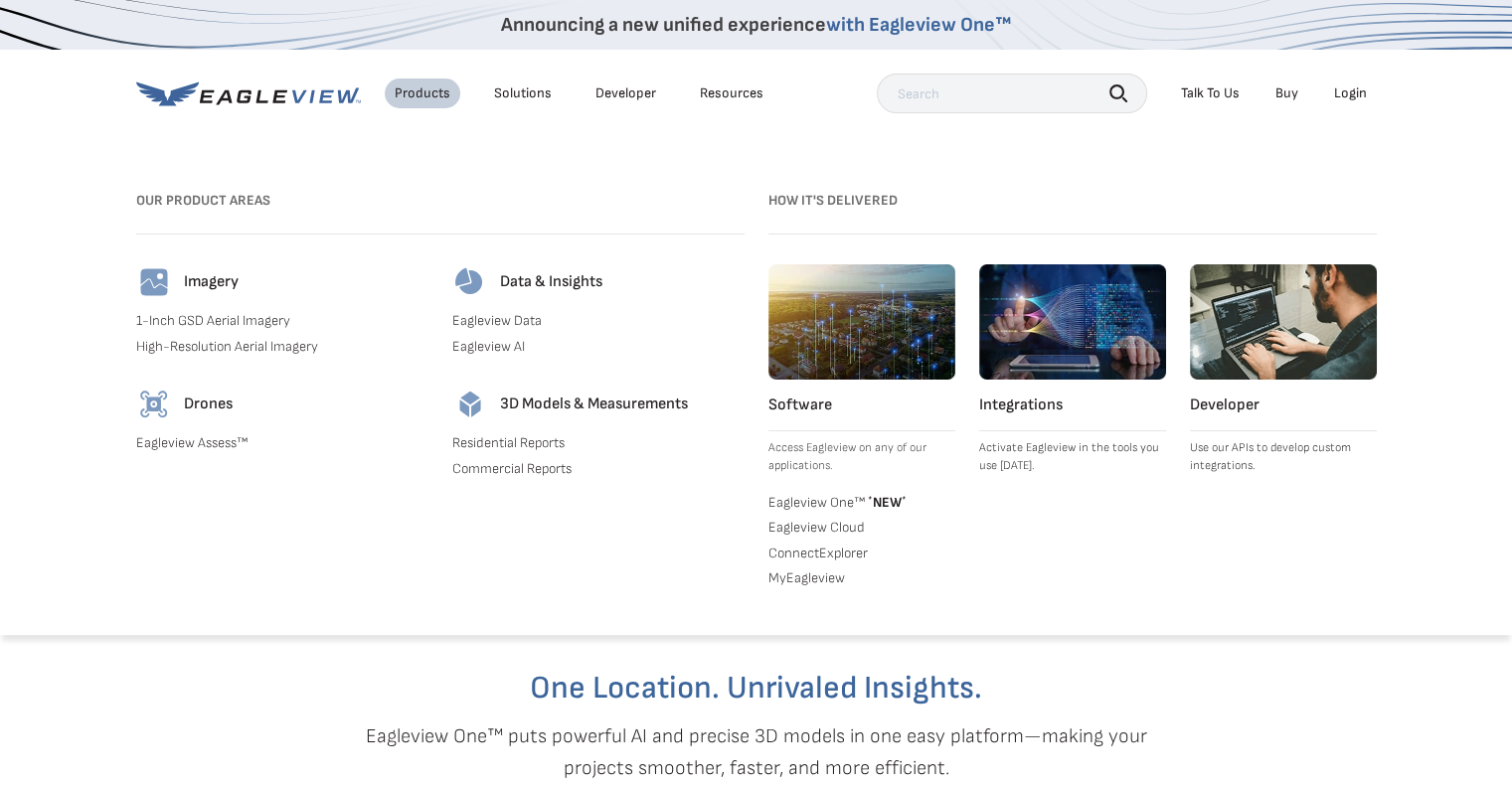 click on "Login" at bounding box center (1350, 93) 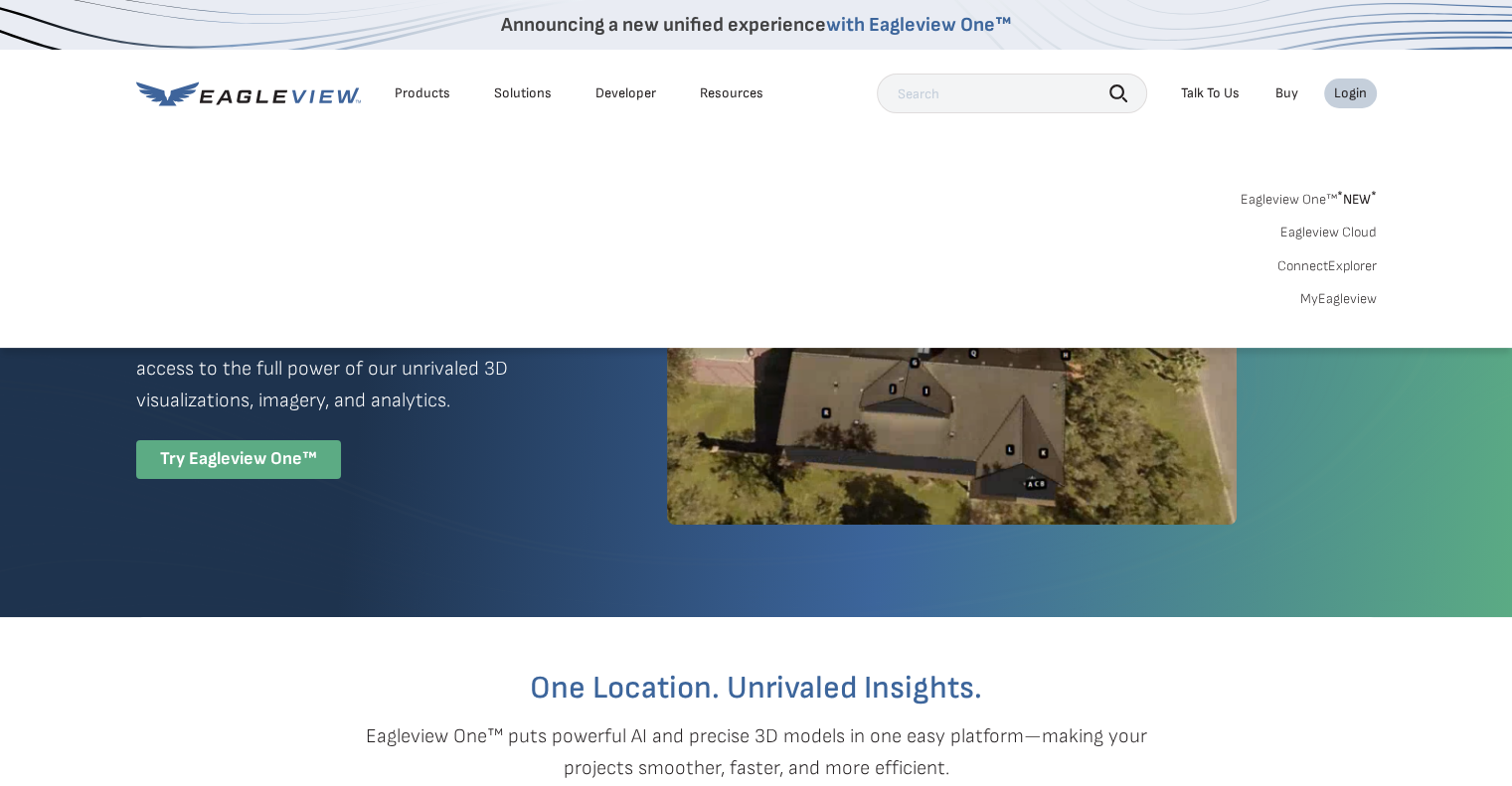 click on "Login" at bounding box center (1350, 93) 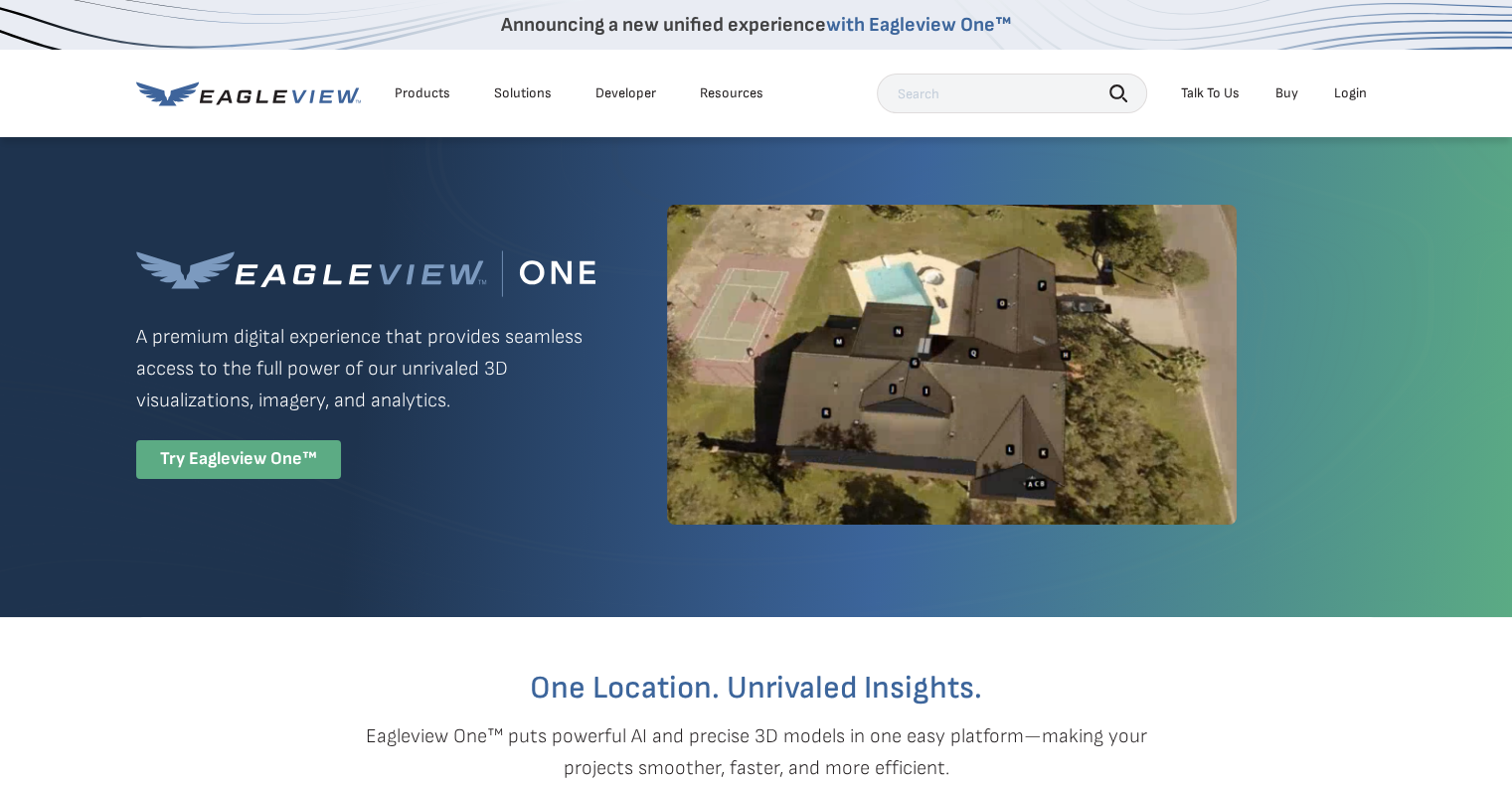 click on "Login" at bounding box center [1350, 93] 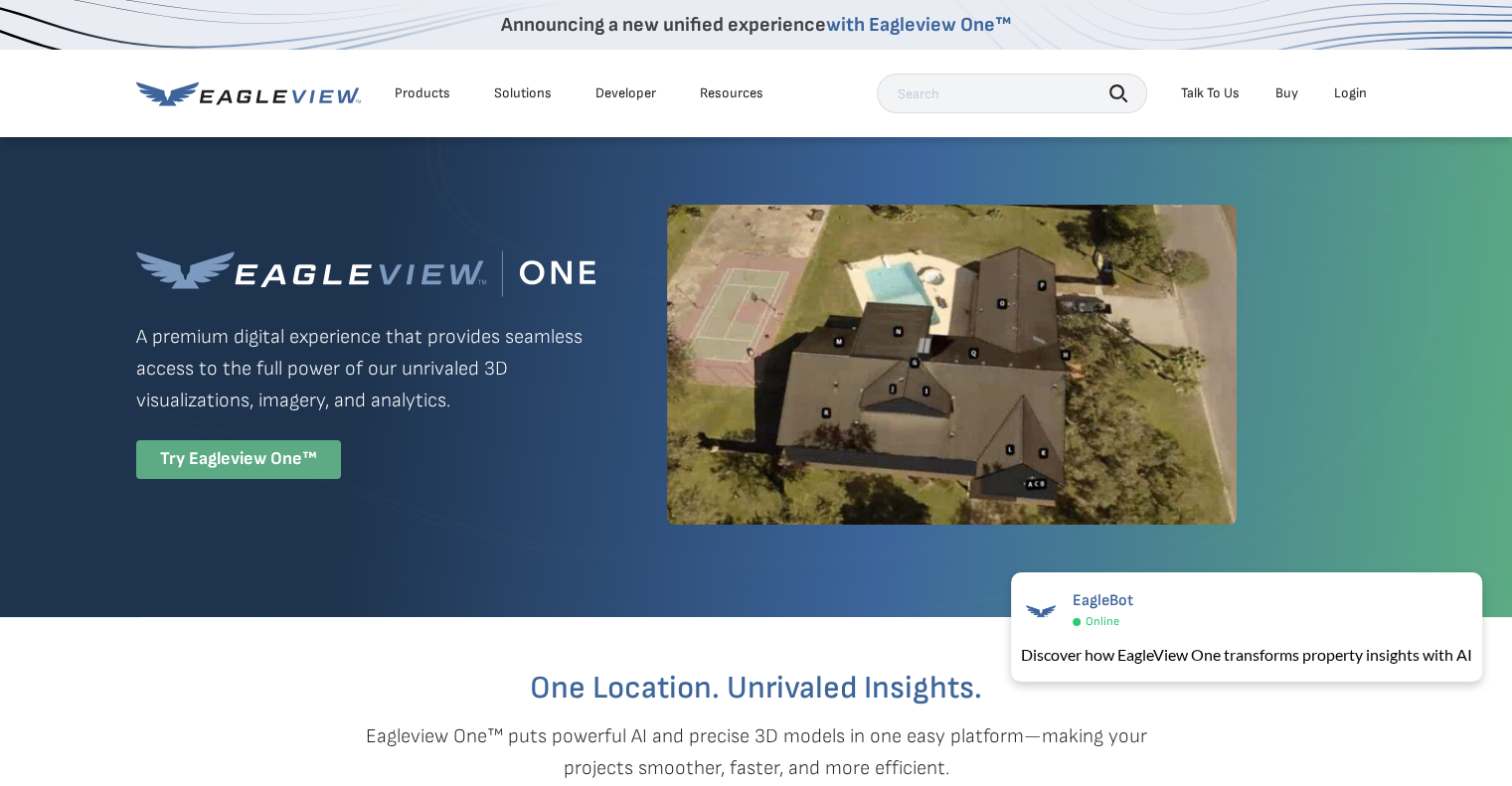 click at bounding box center [1012, 93] 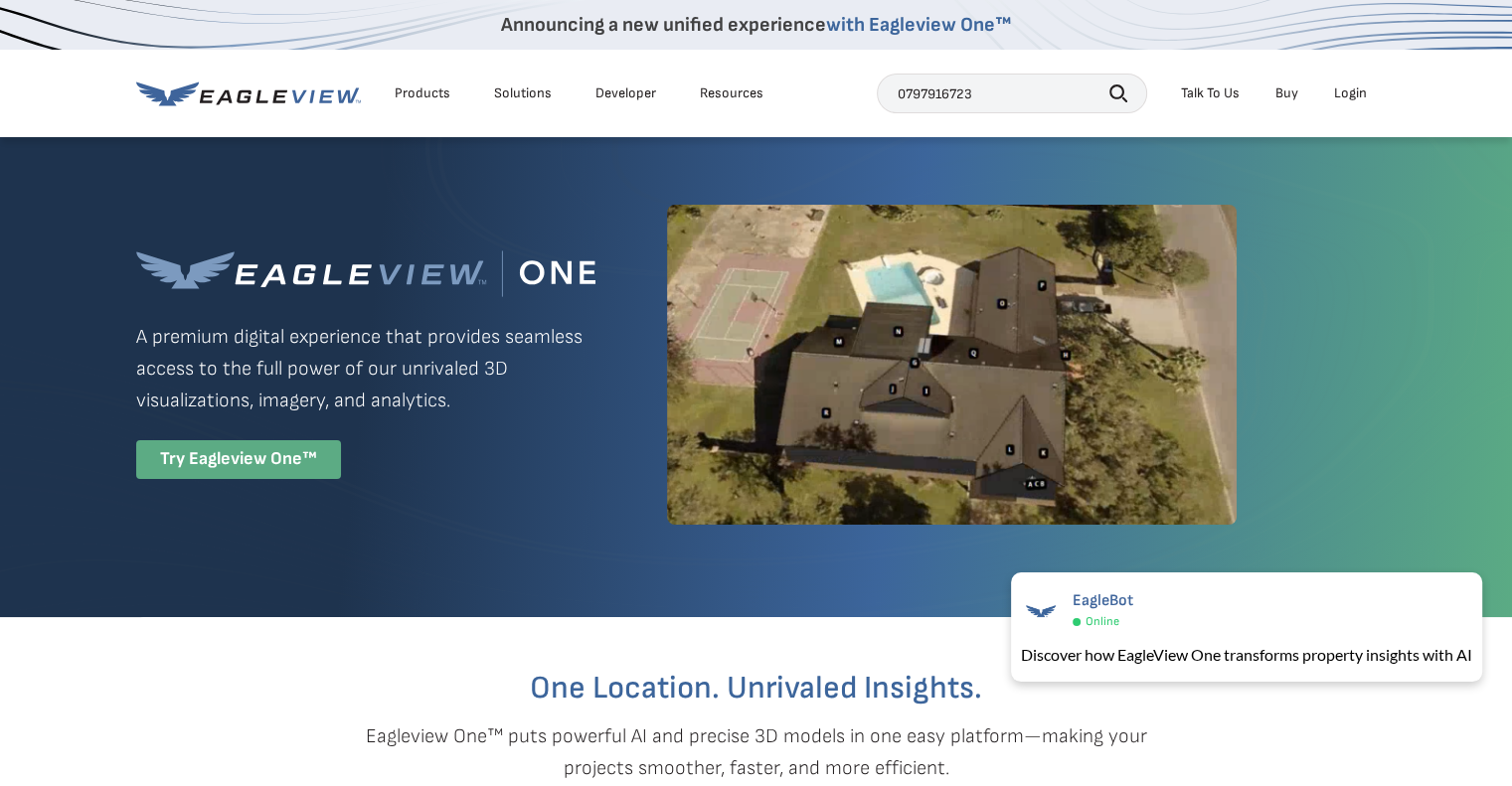 type on "0797916723" 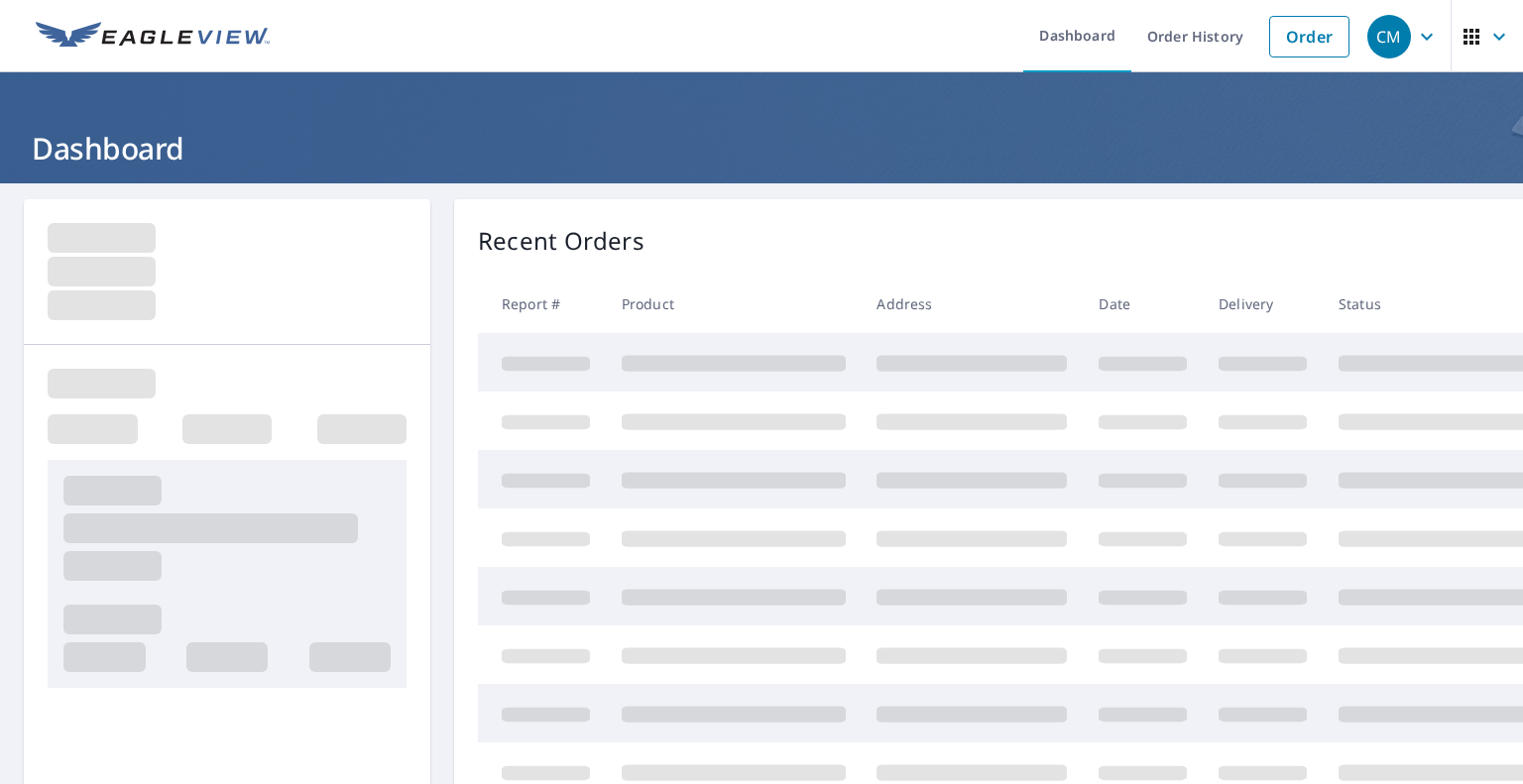 scroll, scrollTop: 0, scrollLeft: 0, axis: both 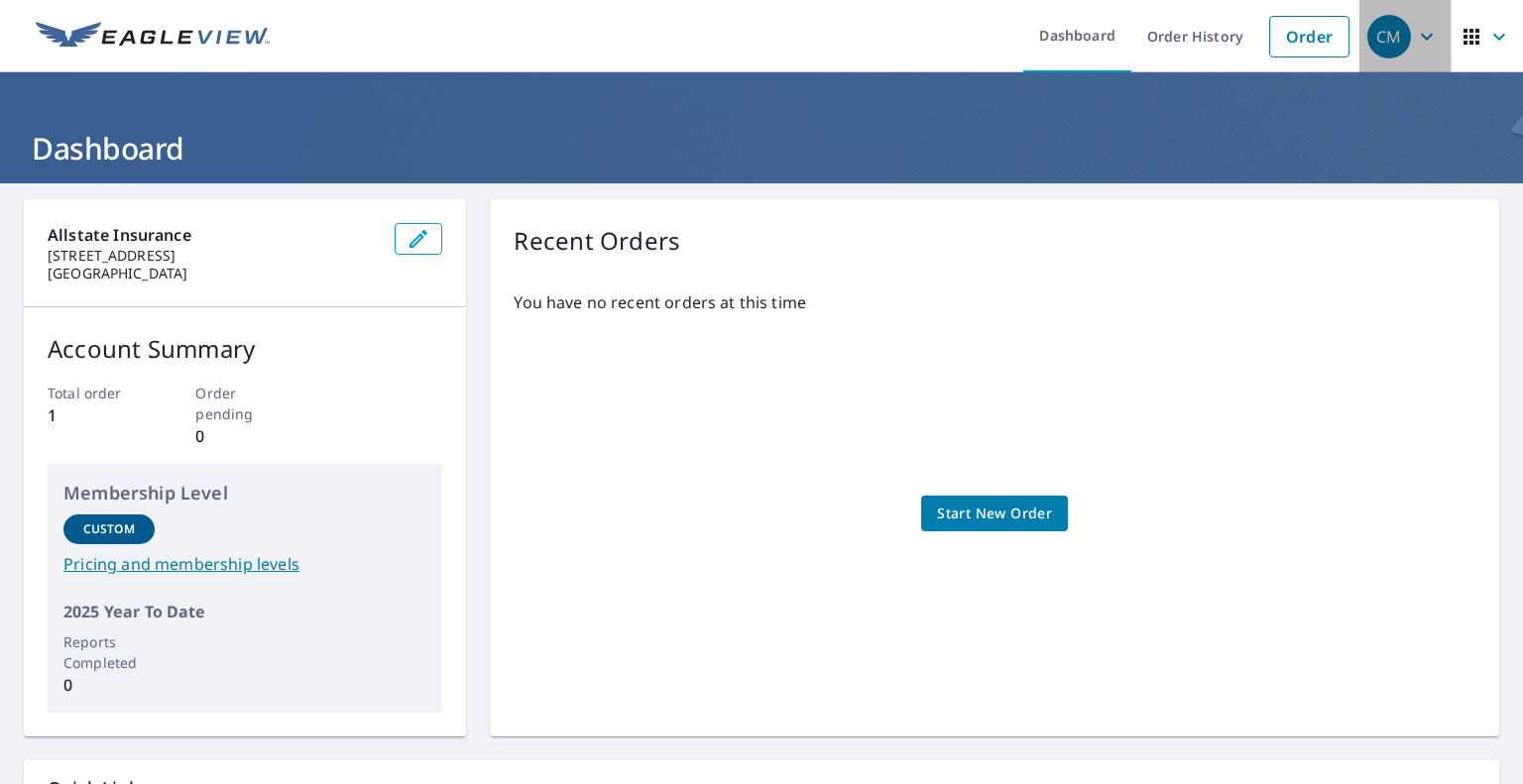 click 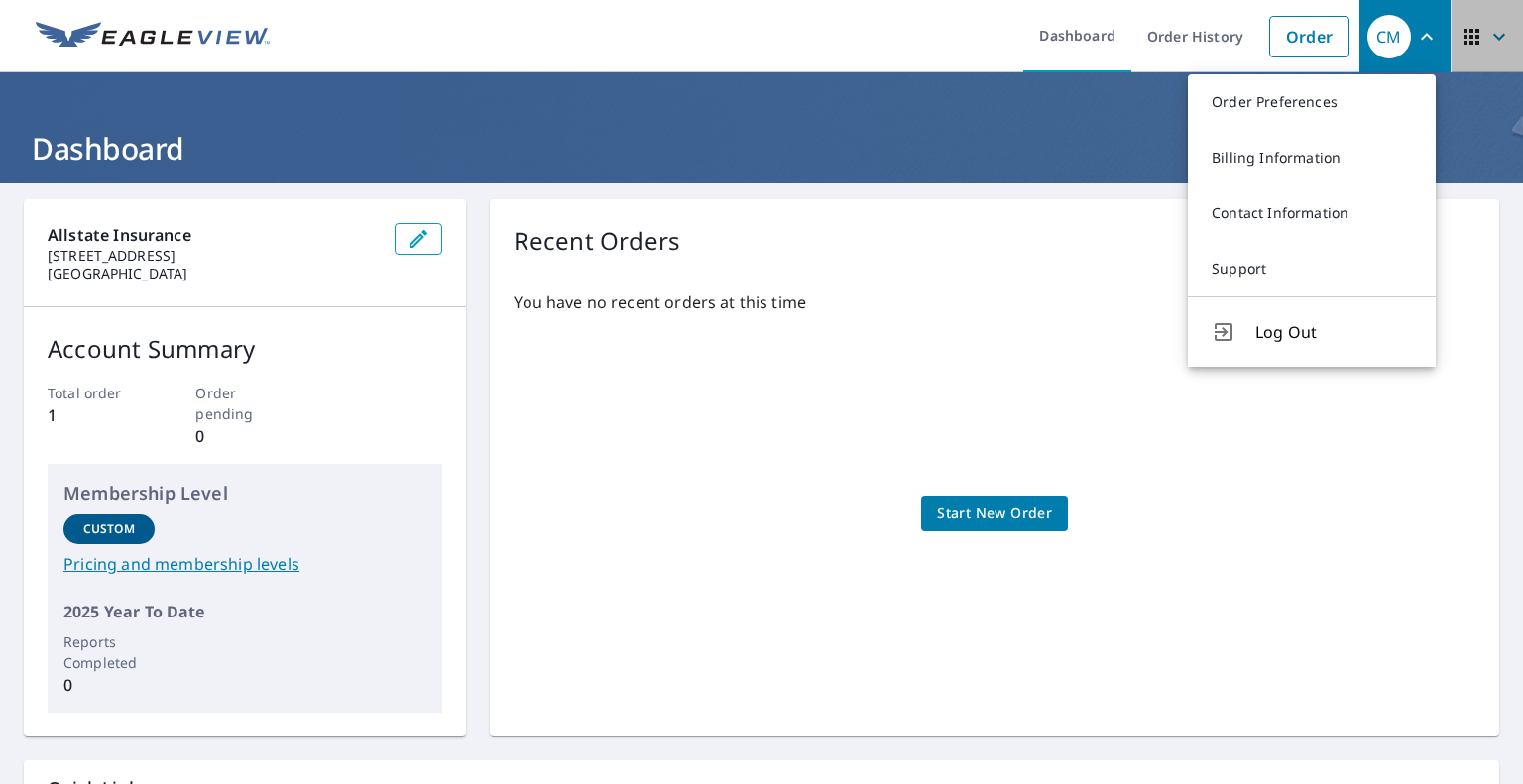 click at bounding box center (1487, 37) 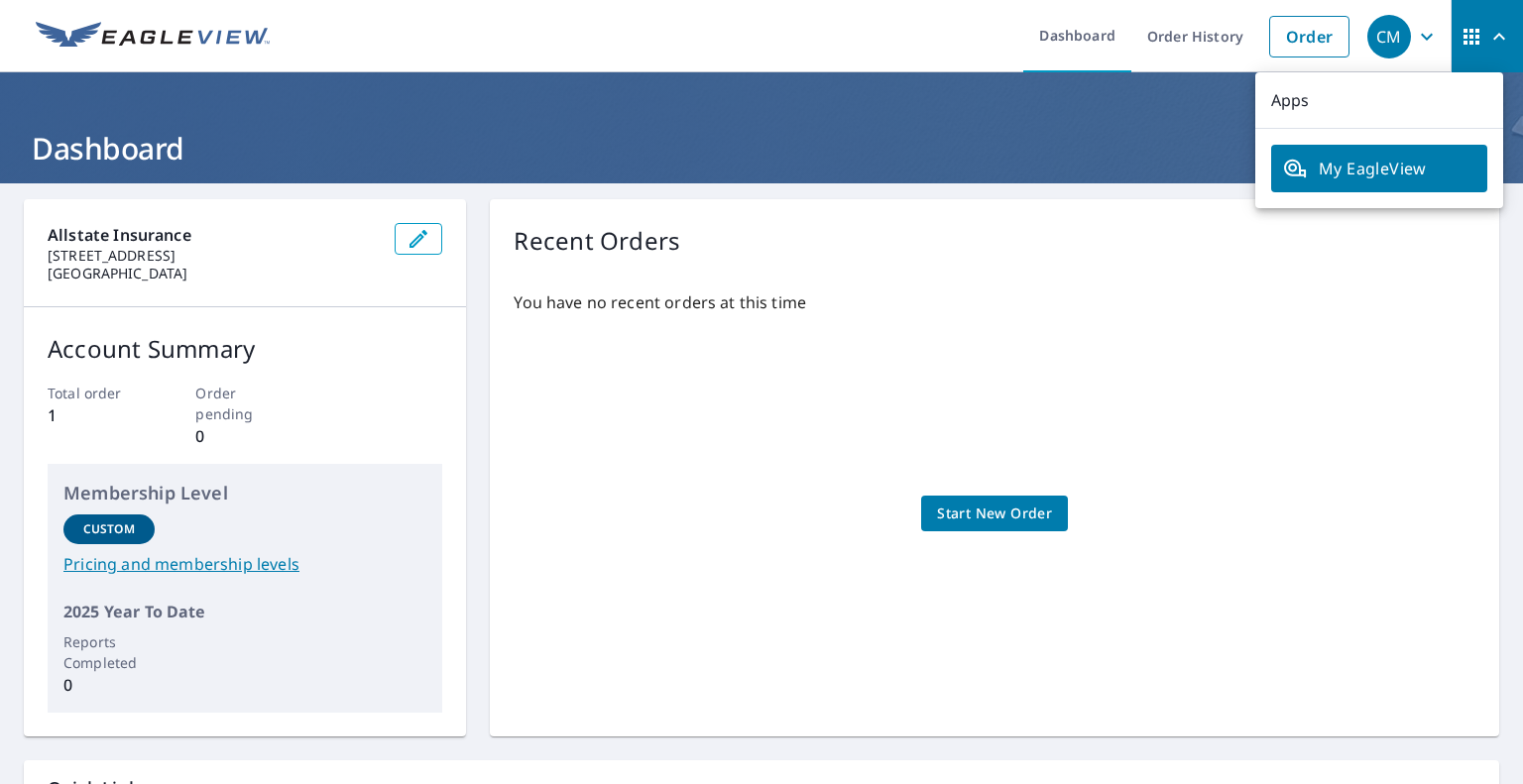 click 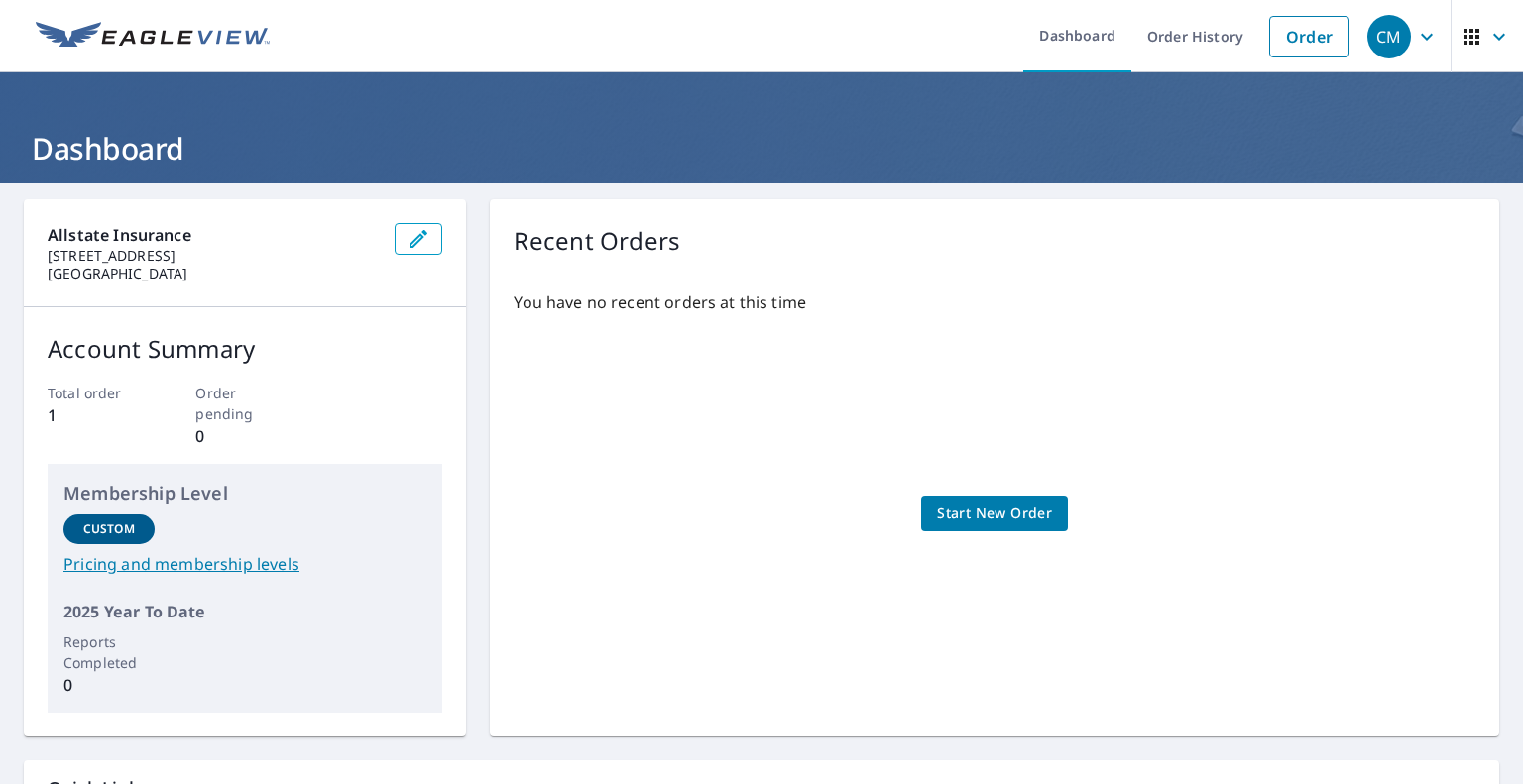 click 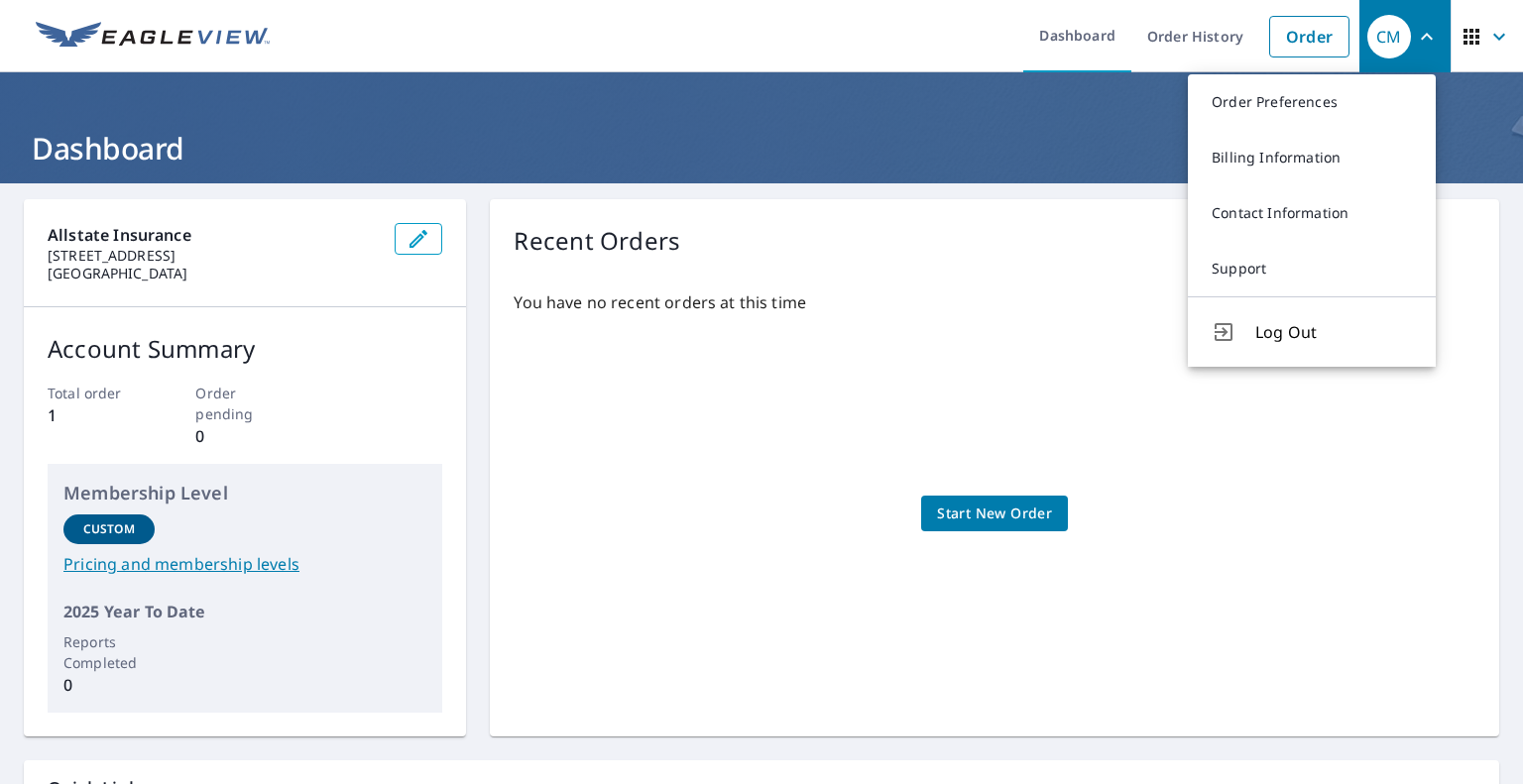 click on "You have no recent orders at this time Start New Order" at bounding box center [995, 494] 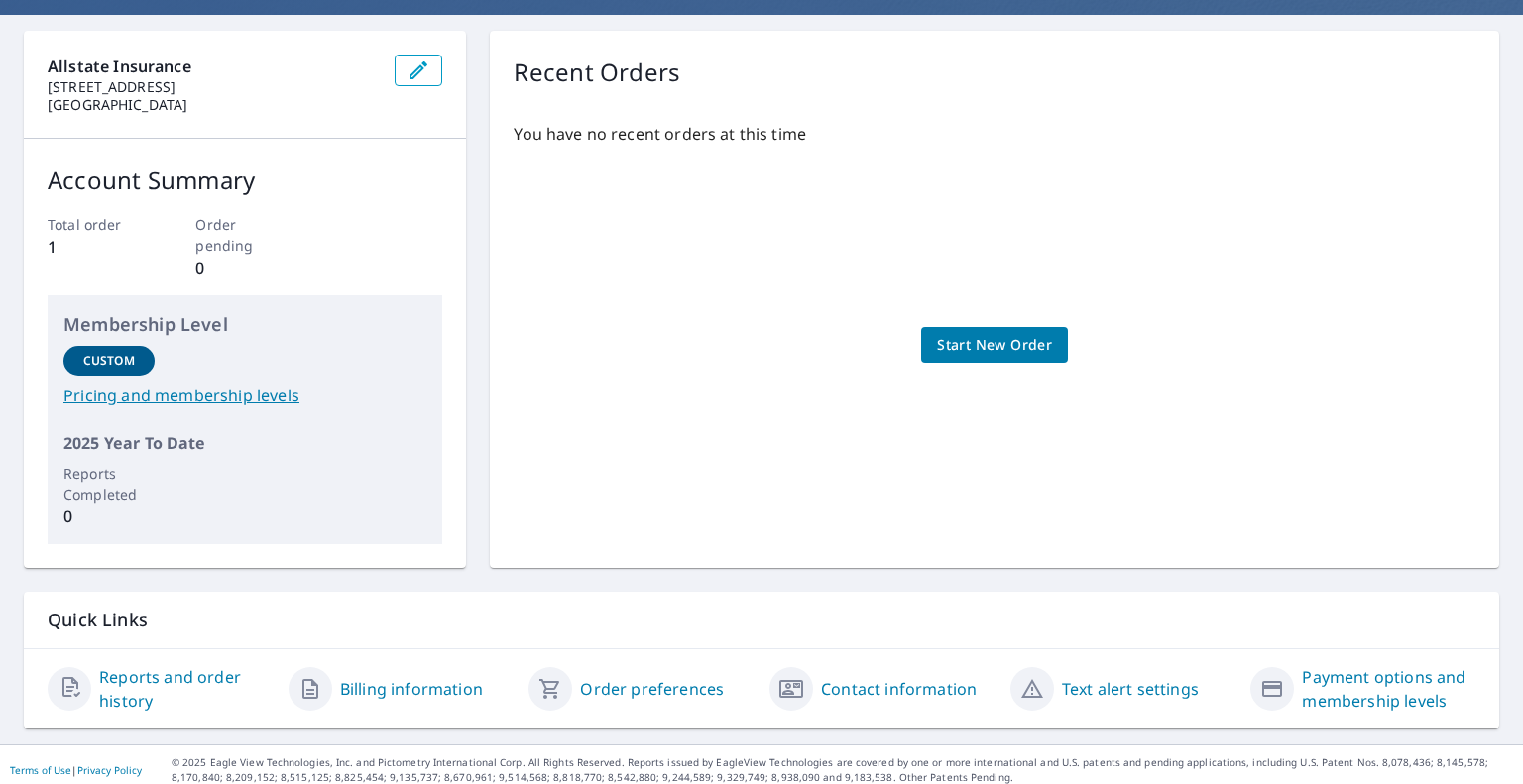 scroll, scrollTop: 178, scrollLeft: 0, axis: vertical 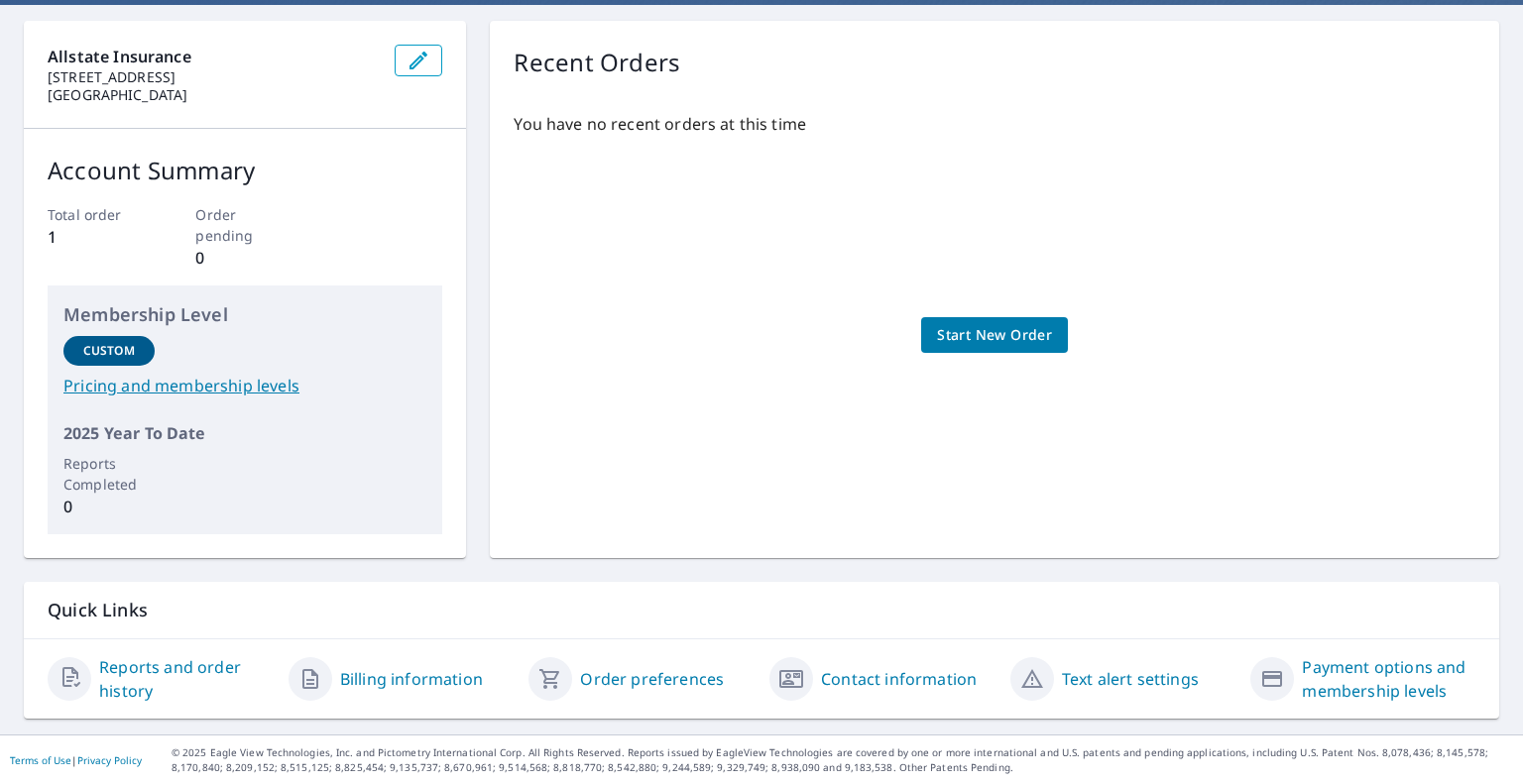 drag, startPoint x: 776, startPoint y: 386, endPoint x: 147, endPoint y: 677, distance: 693.0527 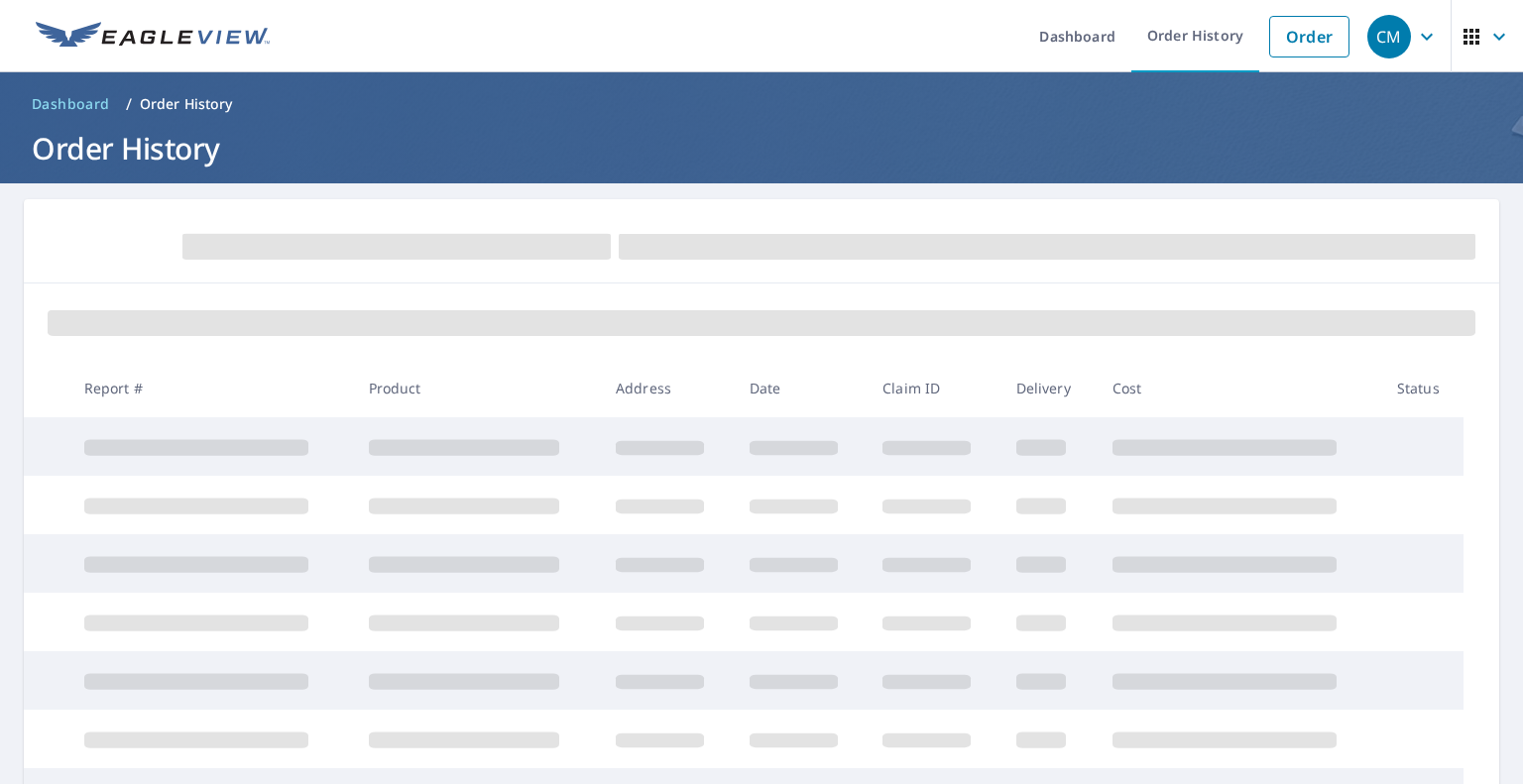 scroll, scrollTop: 363, scrollLeft: 0, axis: vertical 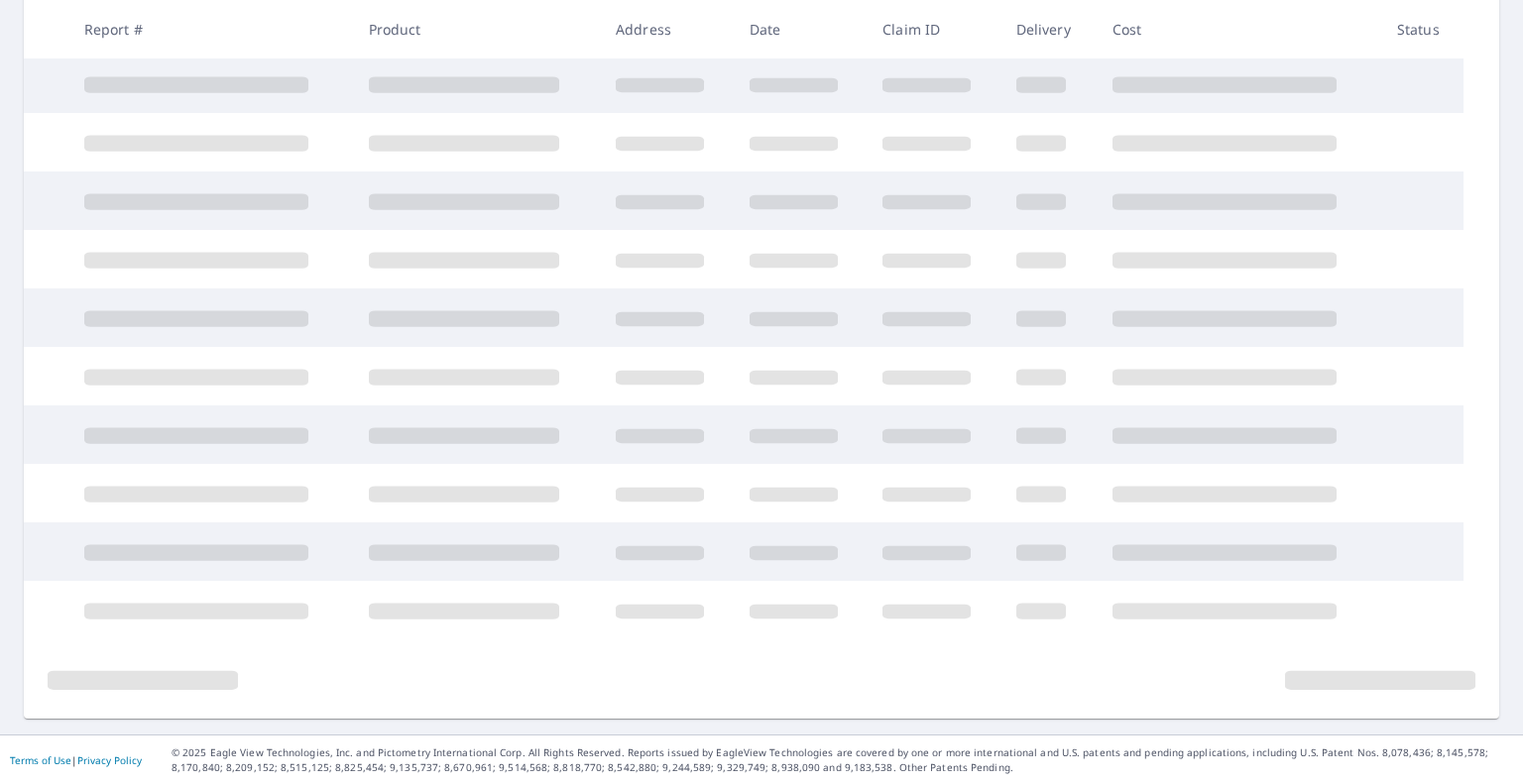 click on "Order" at bounding box center (1309, -326) 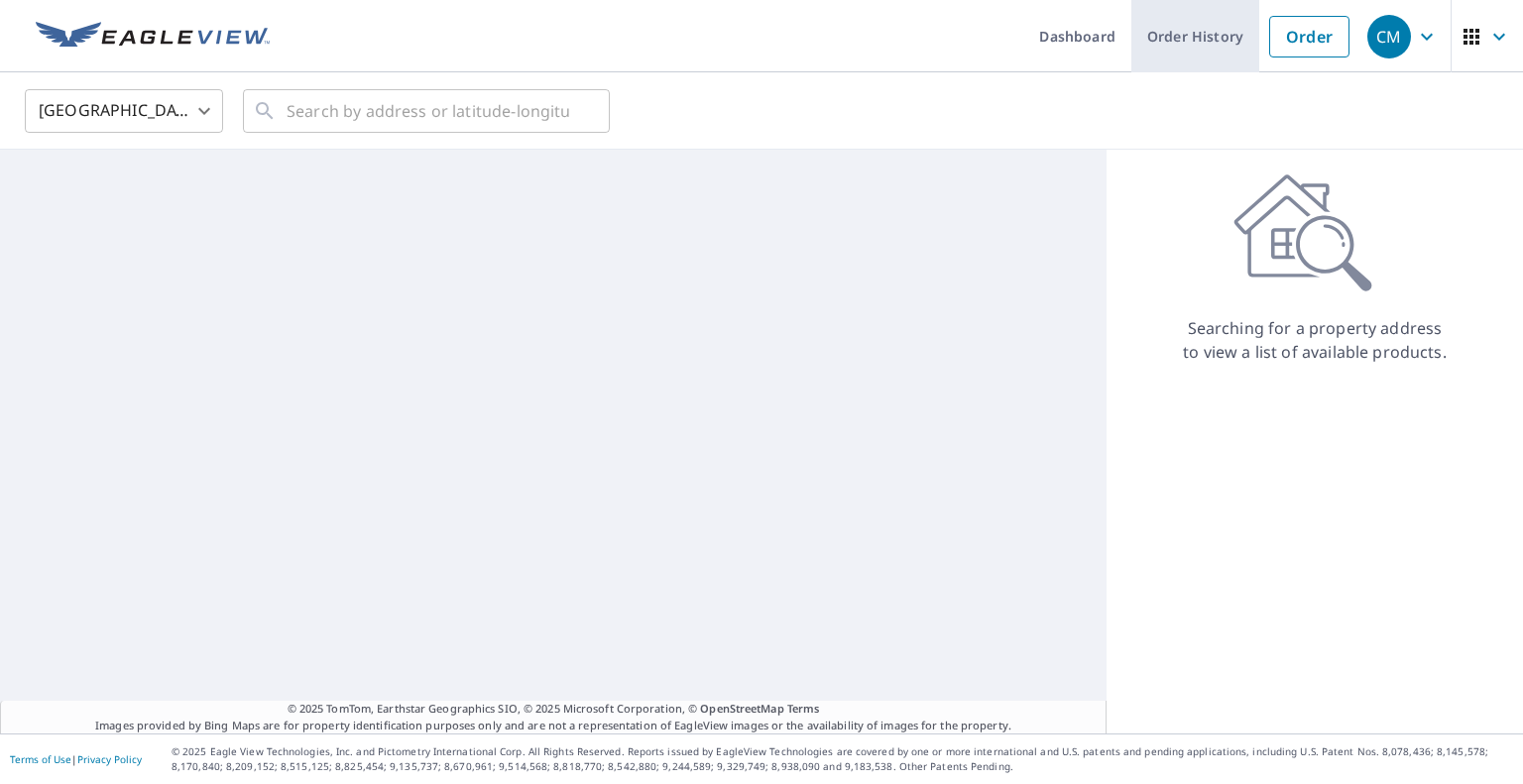 scroll, scrollTop: 0, scrollLeft: 0, axis: both 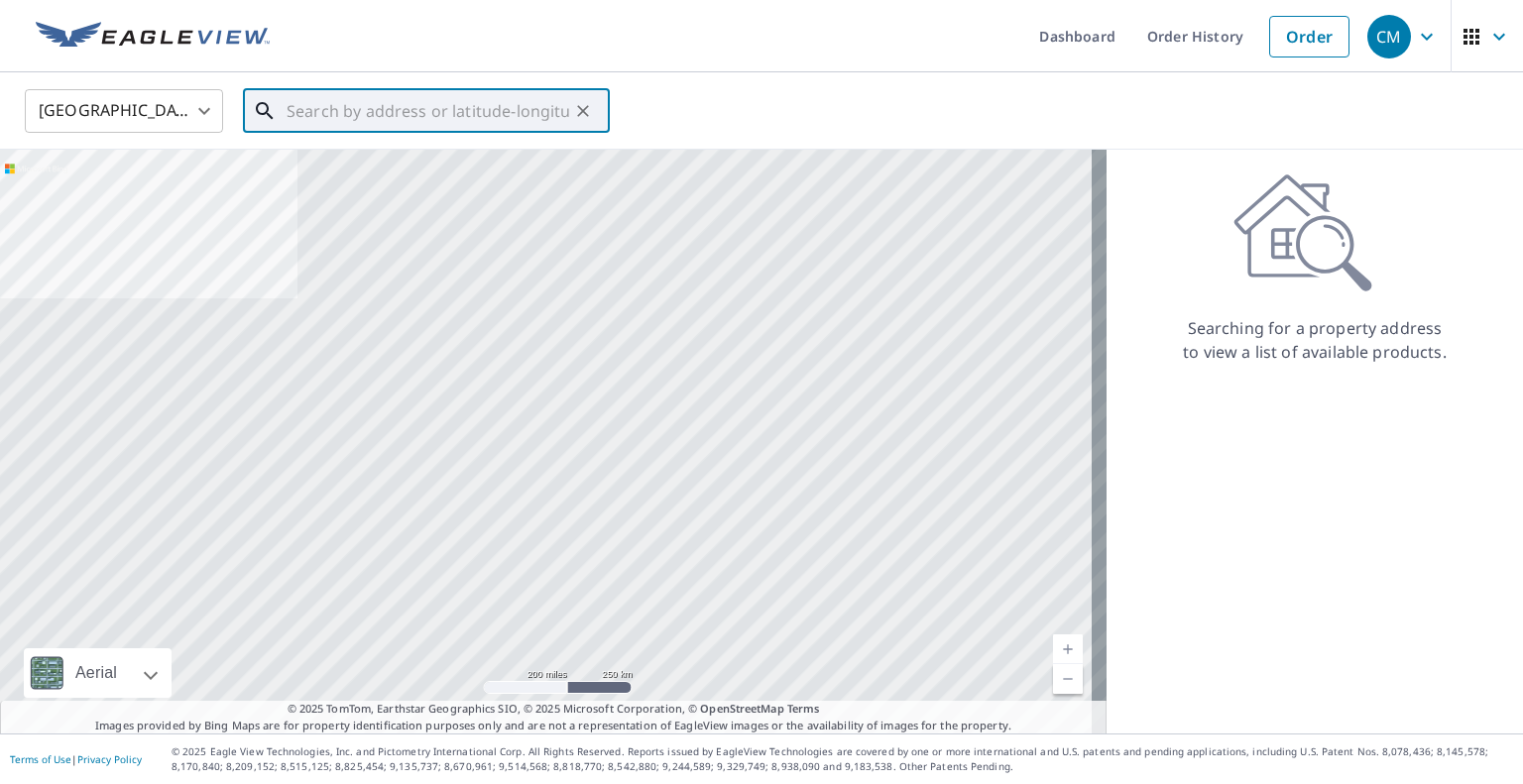 click at bounding box center [427, 111] 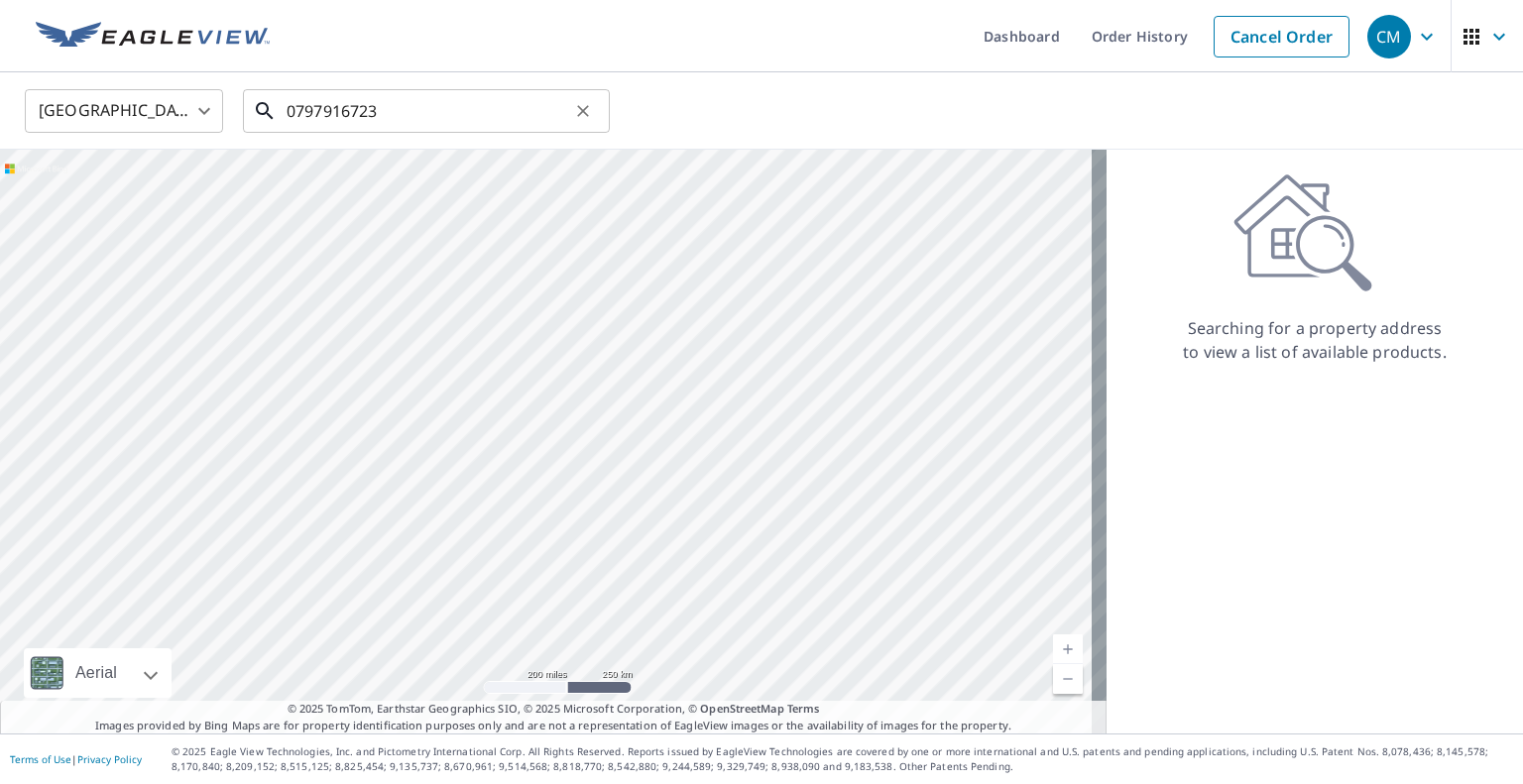 click on "0797916723" at bounding box center (427, 111) 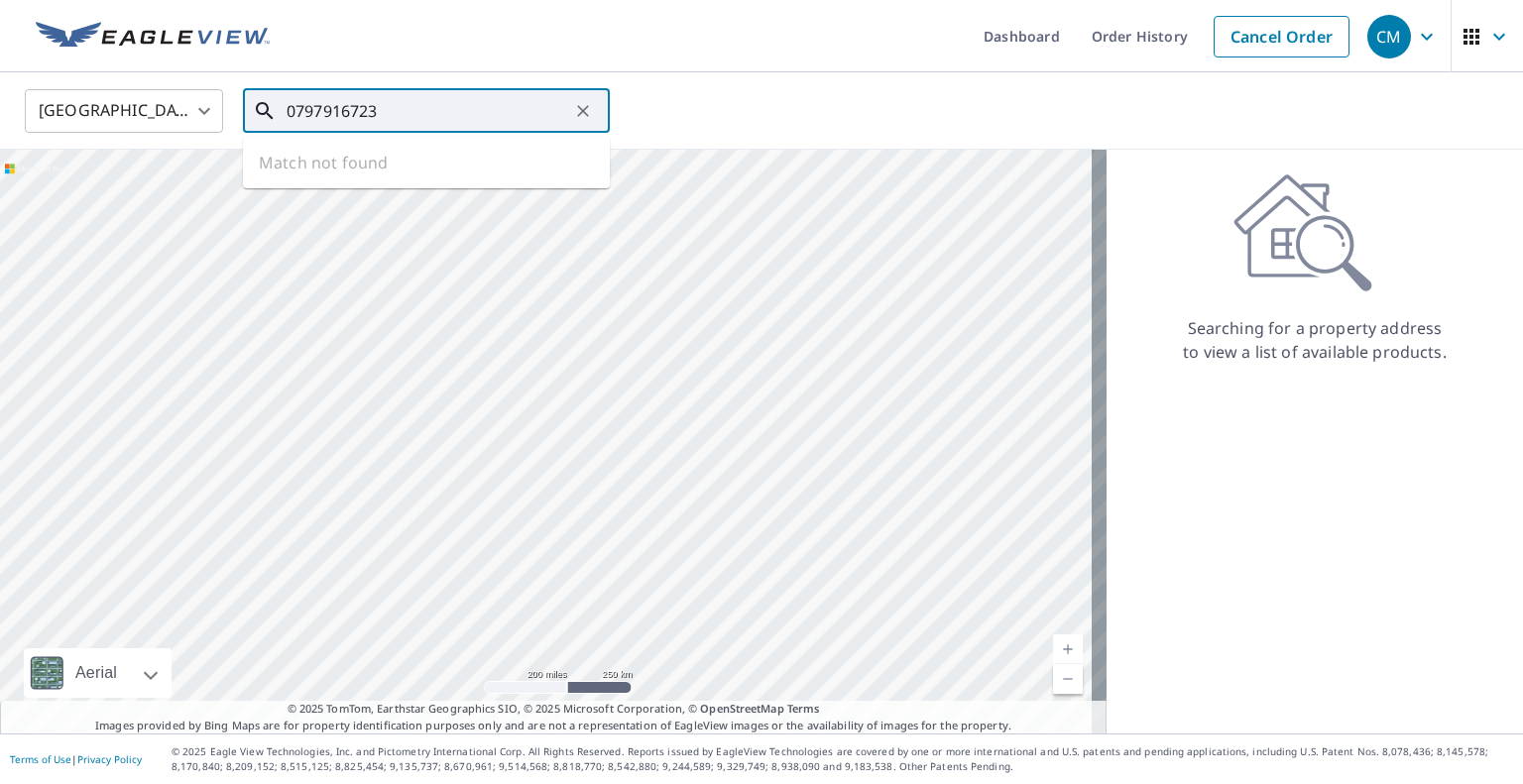 paste on "705 Athens St. Canton, TX 7510" 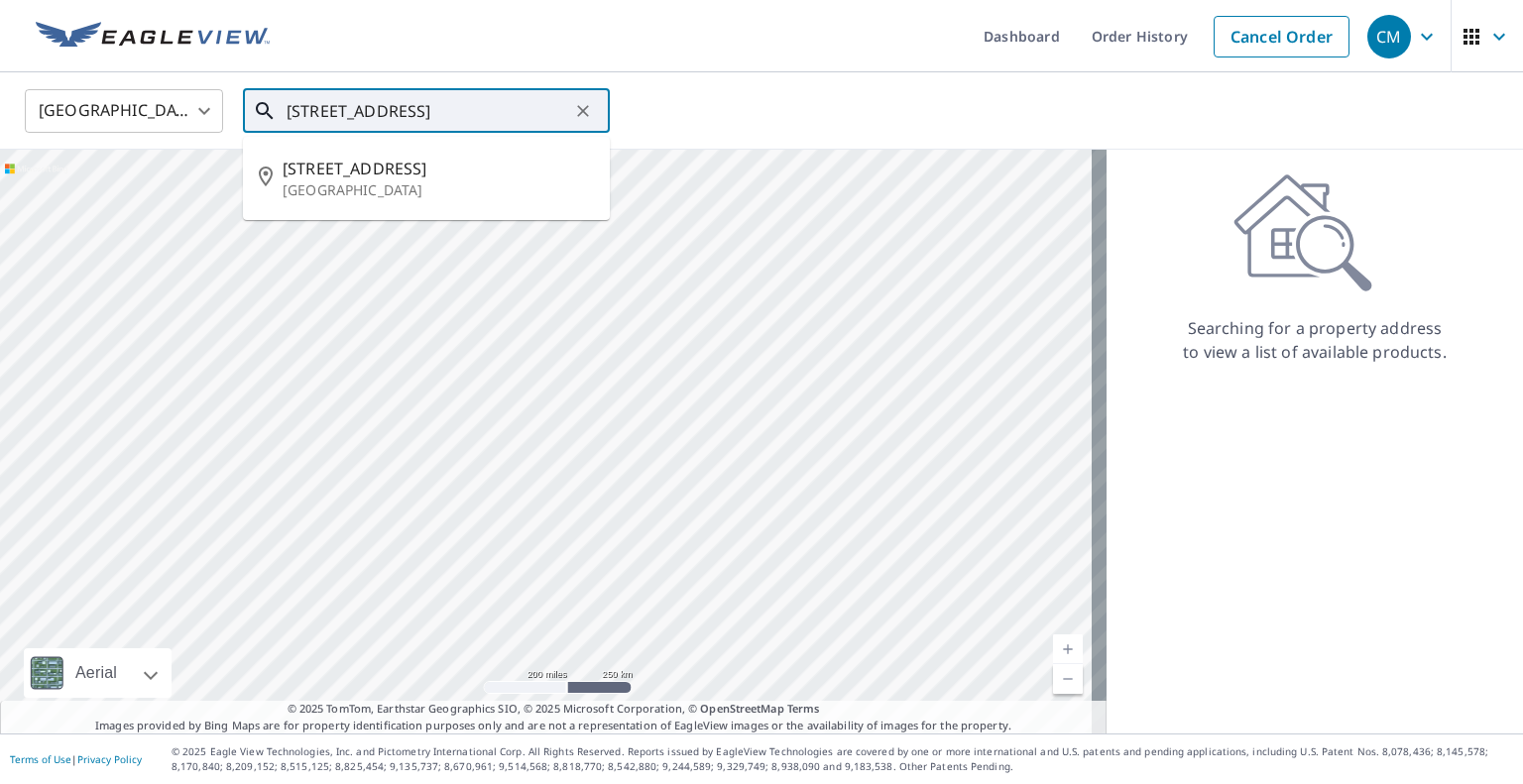 type on "705 Athens St. Canton, TX 75103" 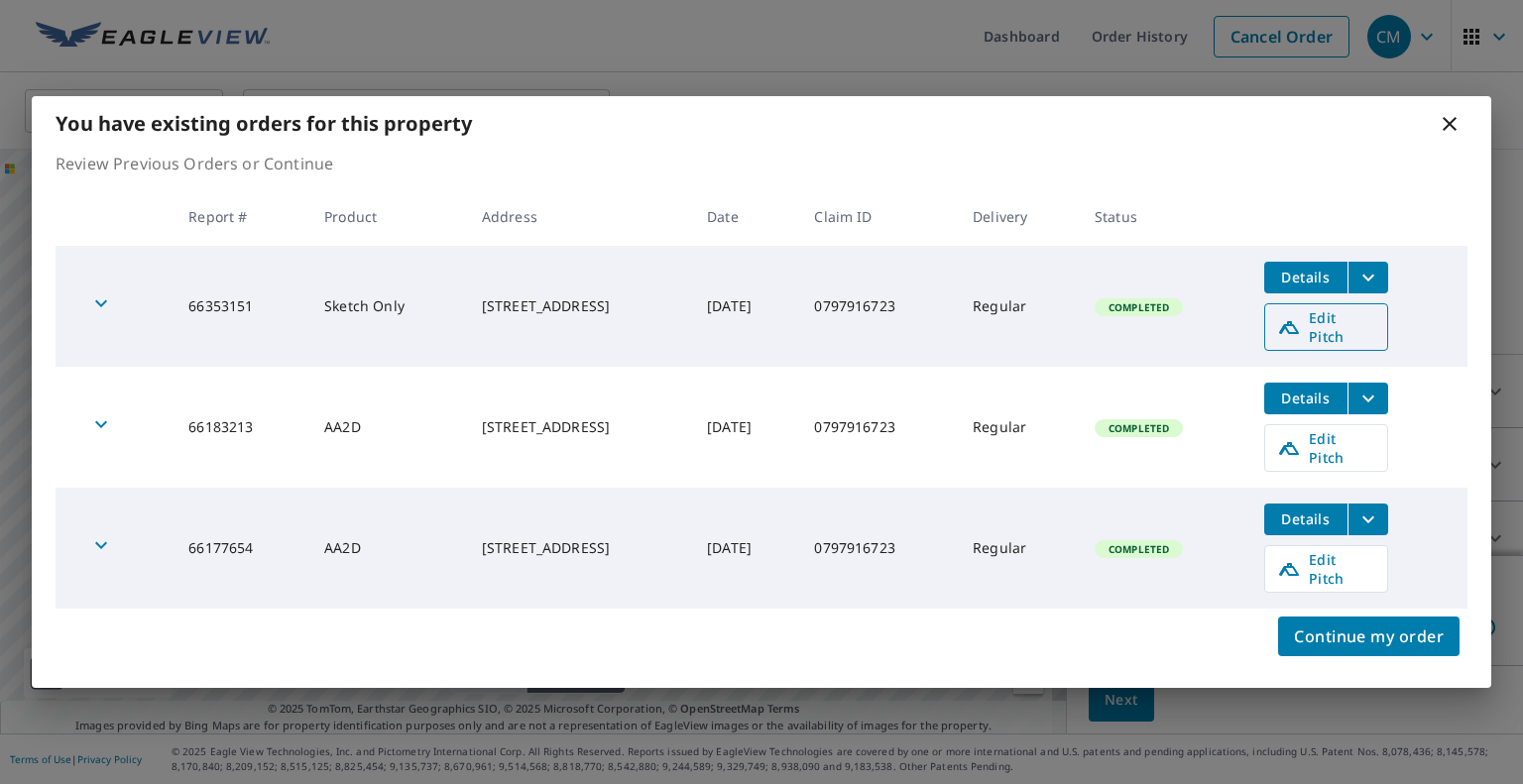 click on "Edit Pitch" at bounding box center (1326, 327) 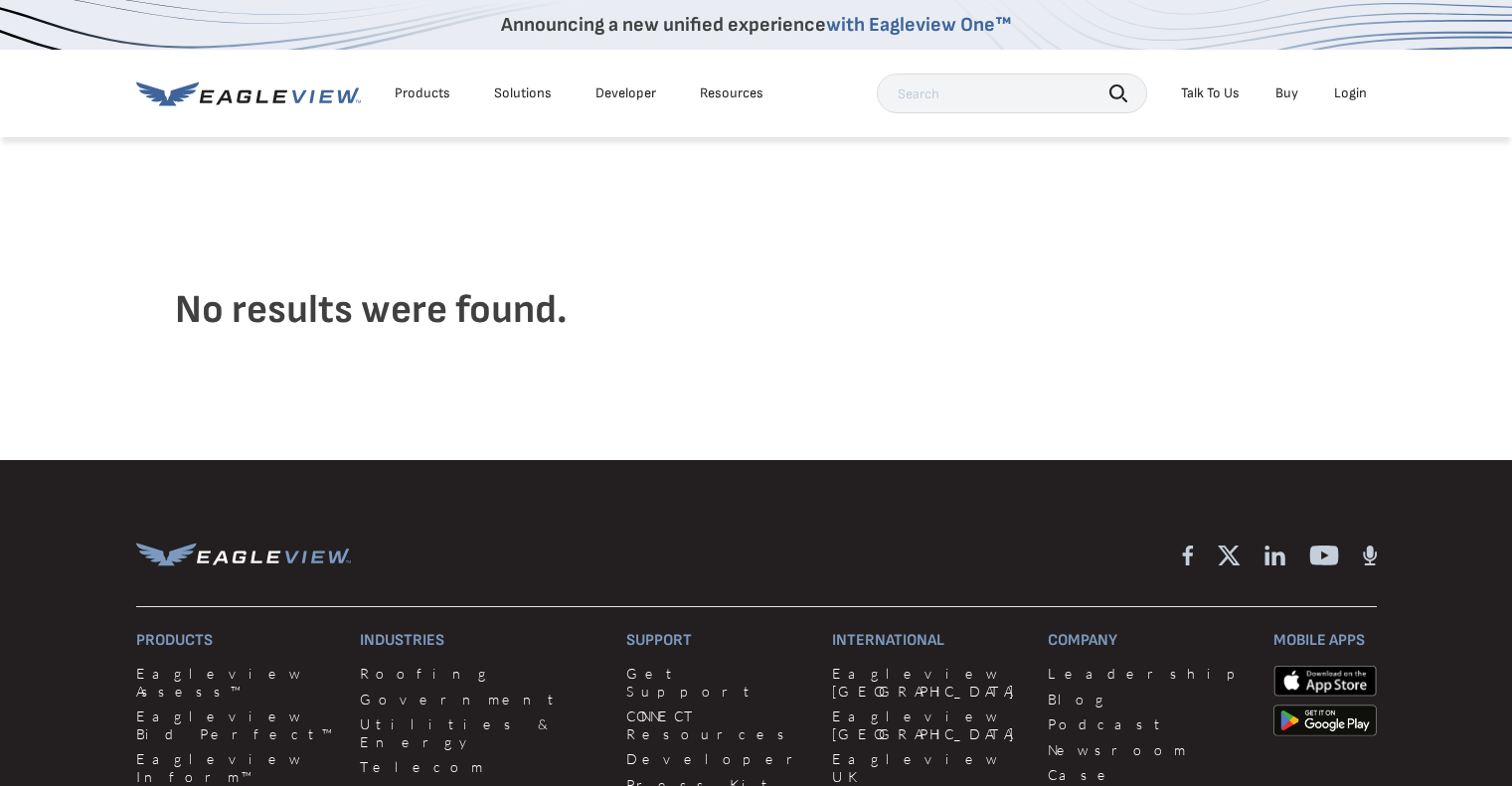 scroll, scrollTop: 0, scrollLeft: 0, axis: both 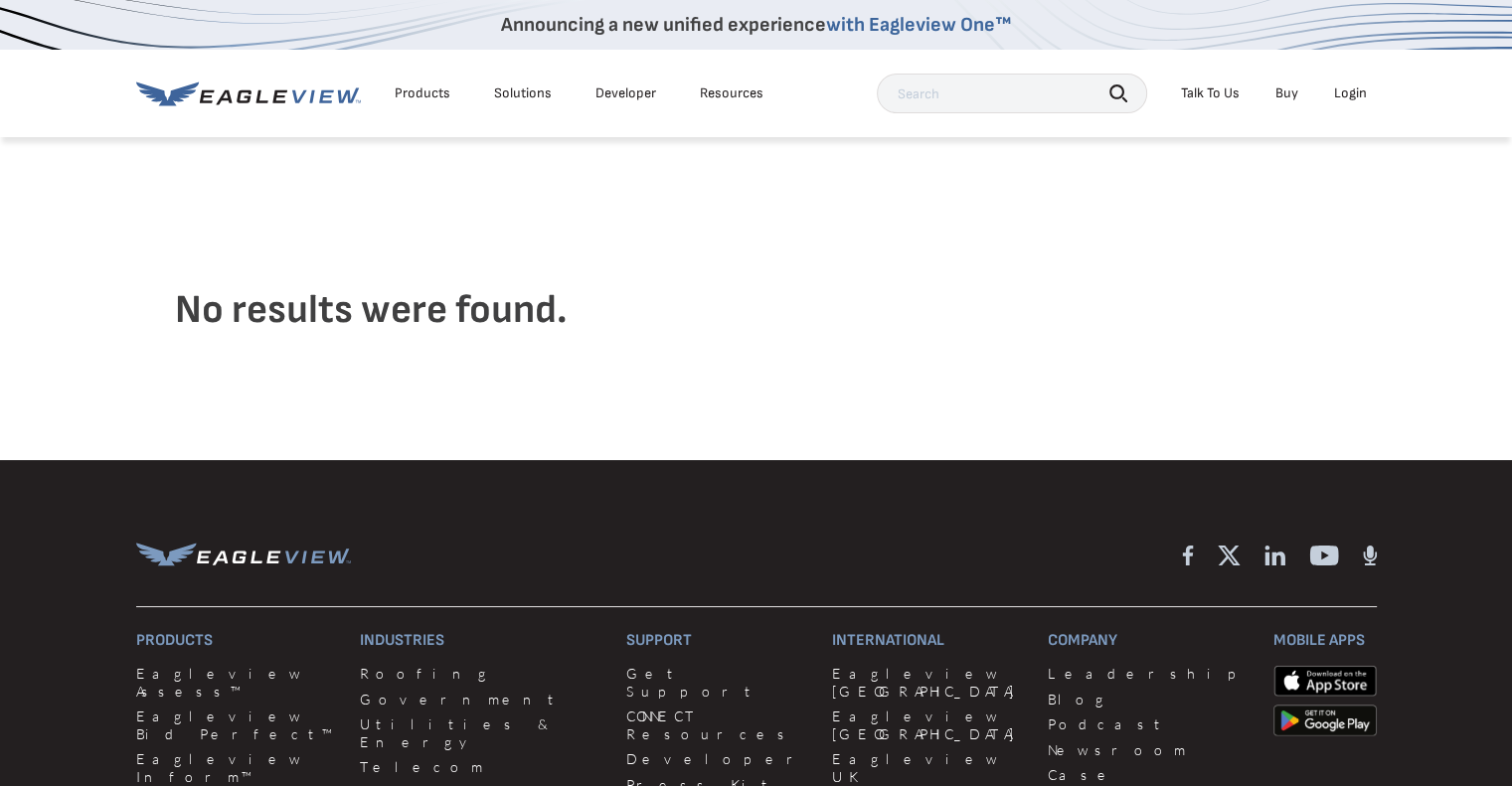 click on "Login" at bounding box center (1350, 93) 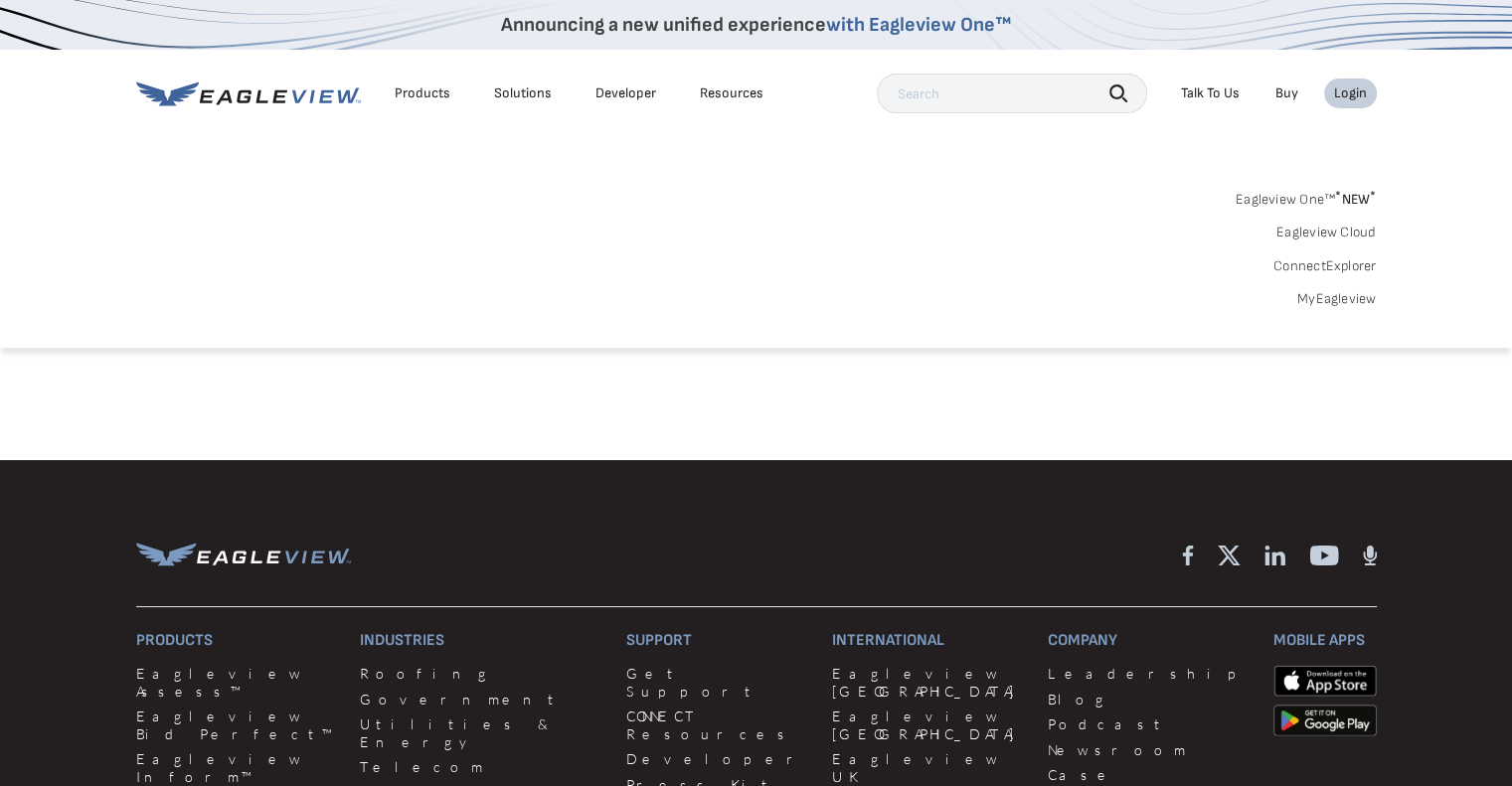 click on "ConnectExplorer" at bounding box center [1325, 266] 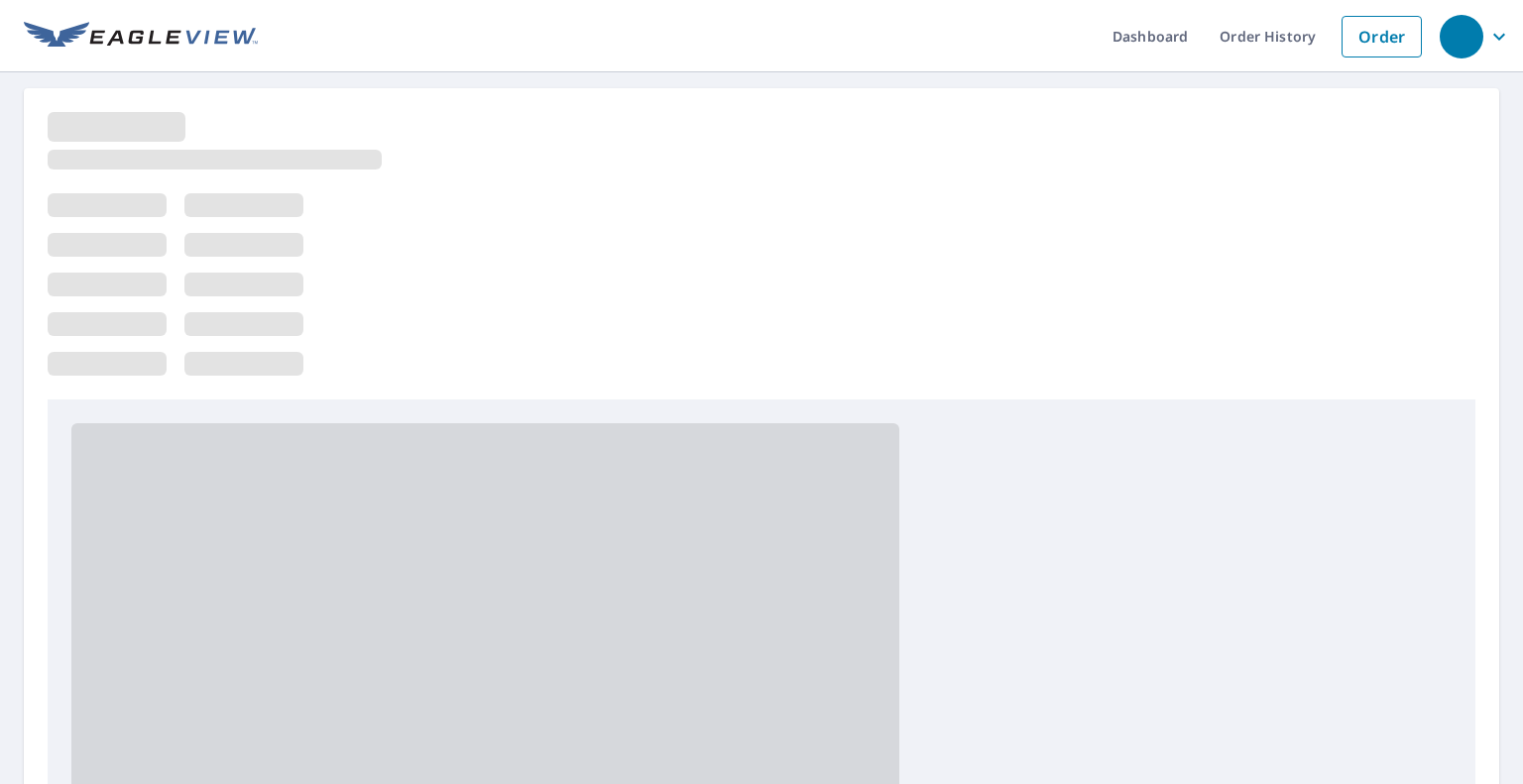scroll, scrollTop: 0, scrollLeft: 0, axis: both 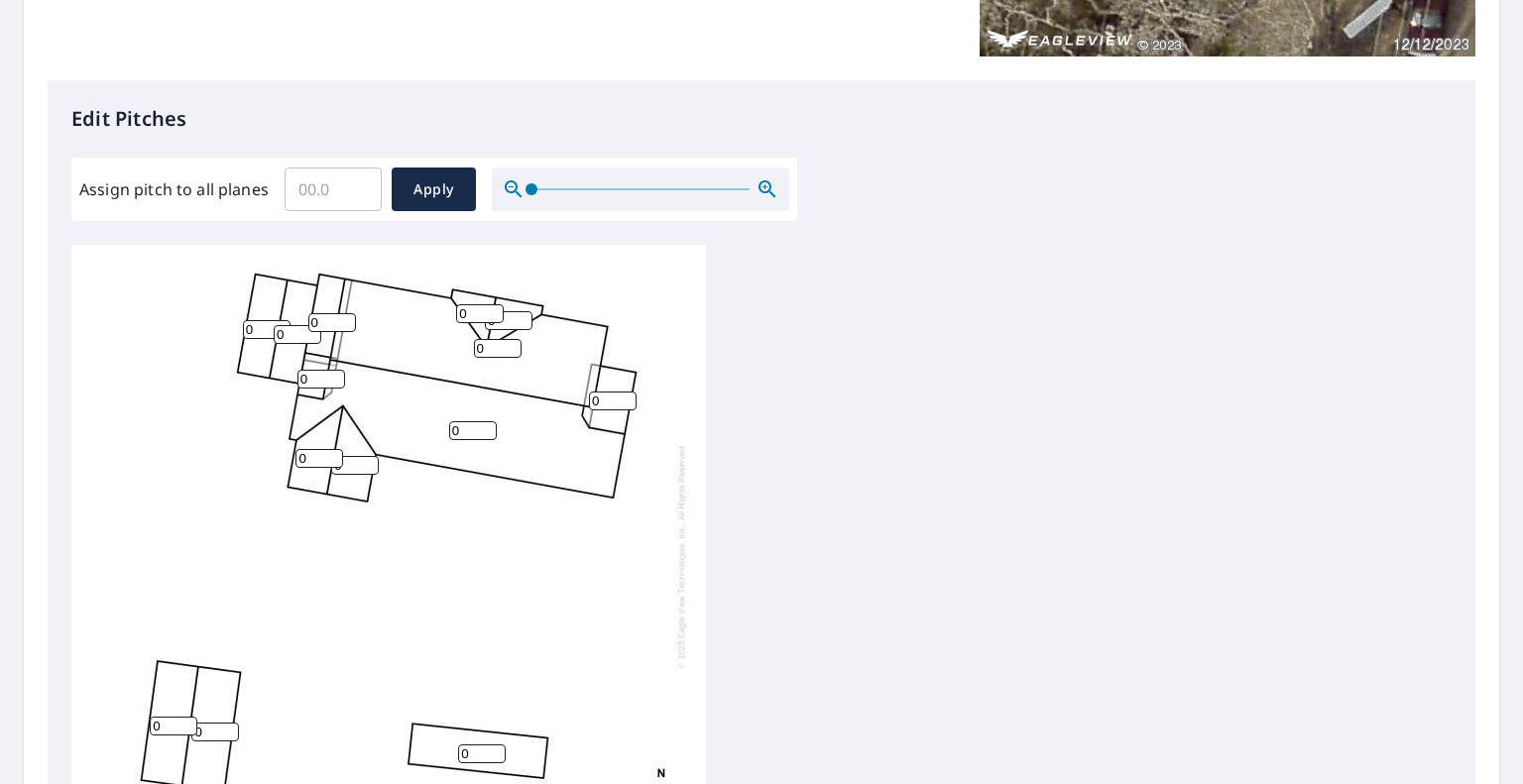 click on "Assign pitch to all planes" at bounding box center [333, 189] 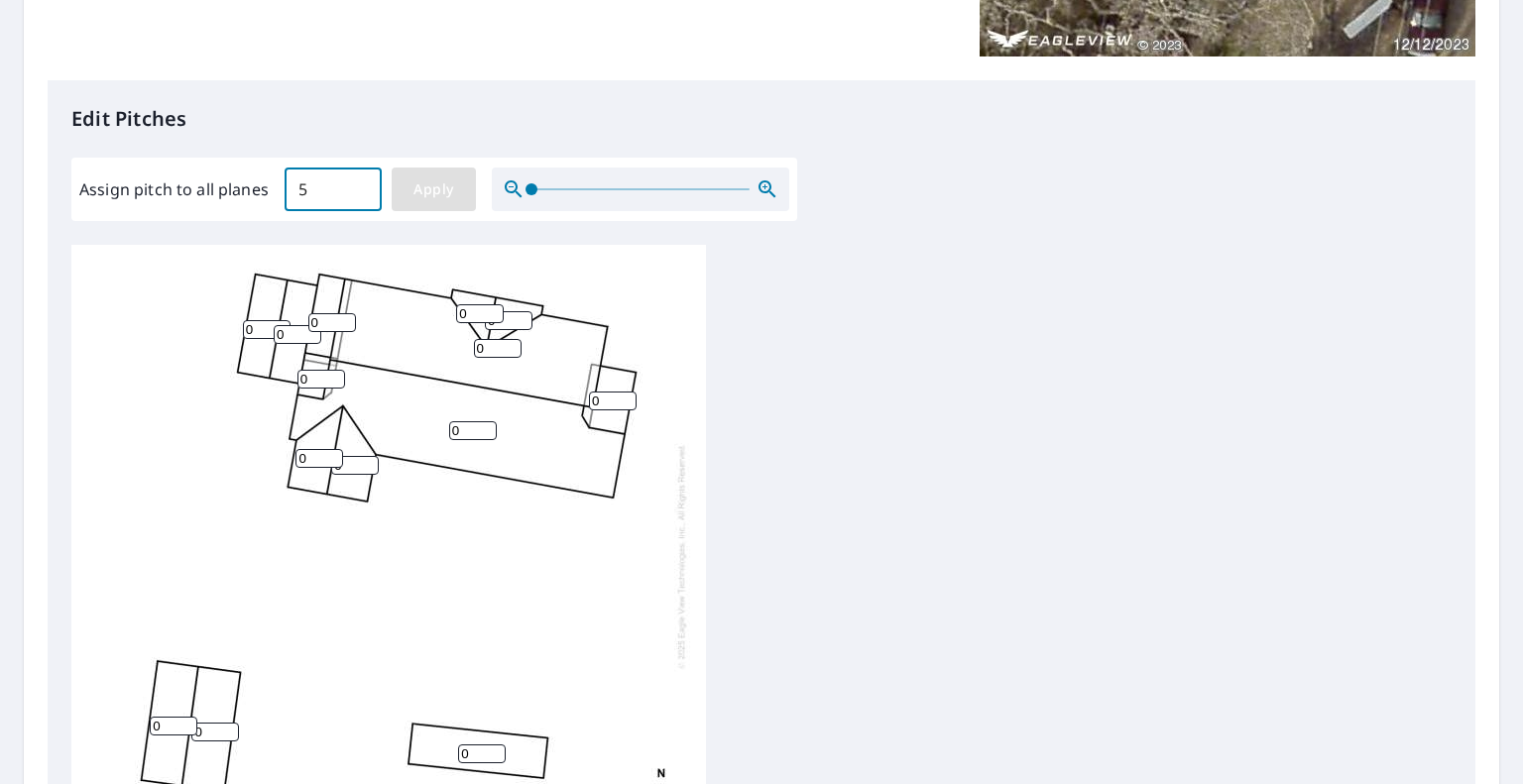 type on "5" 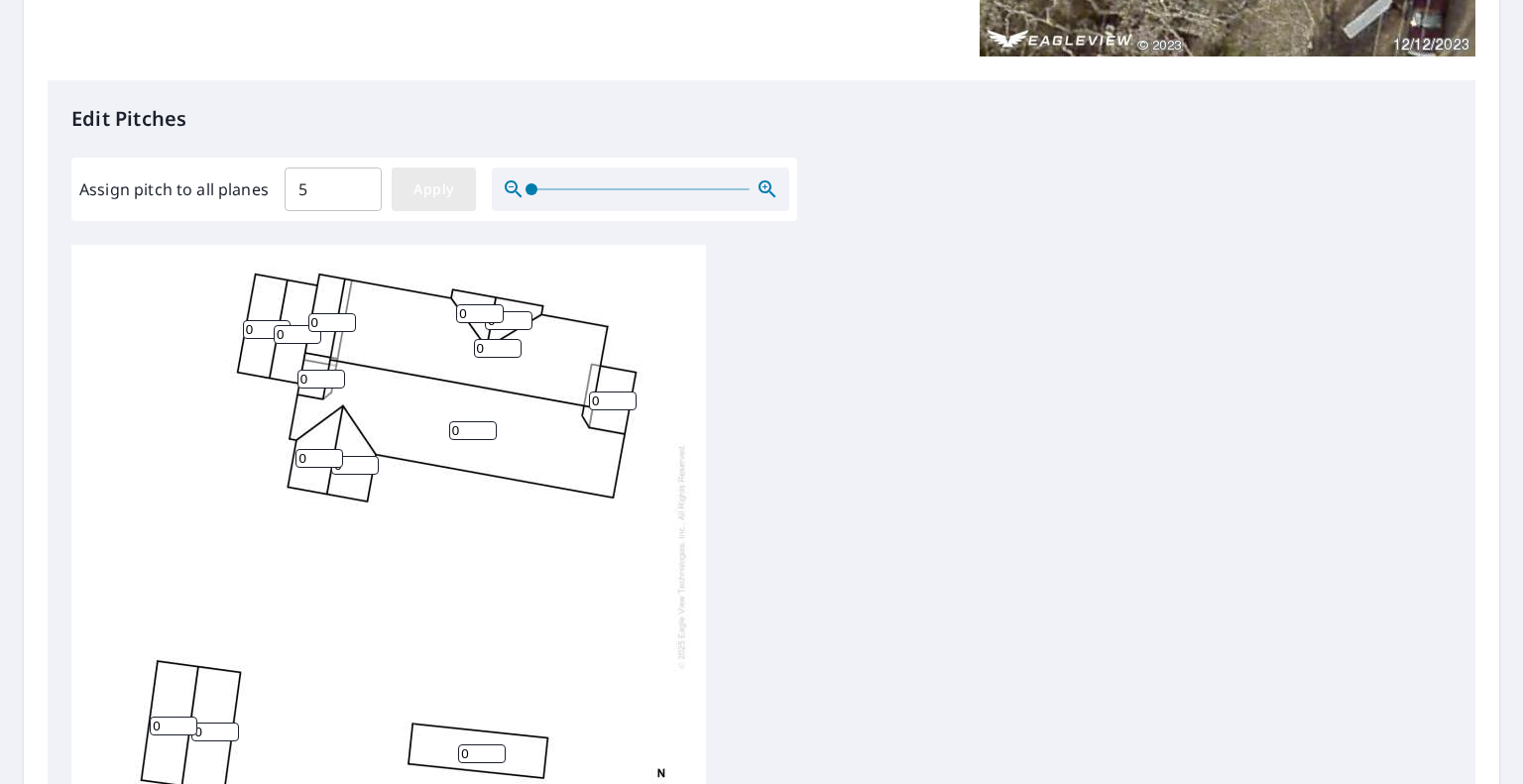 click on "Apply" at bounding box center [433, 189] 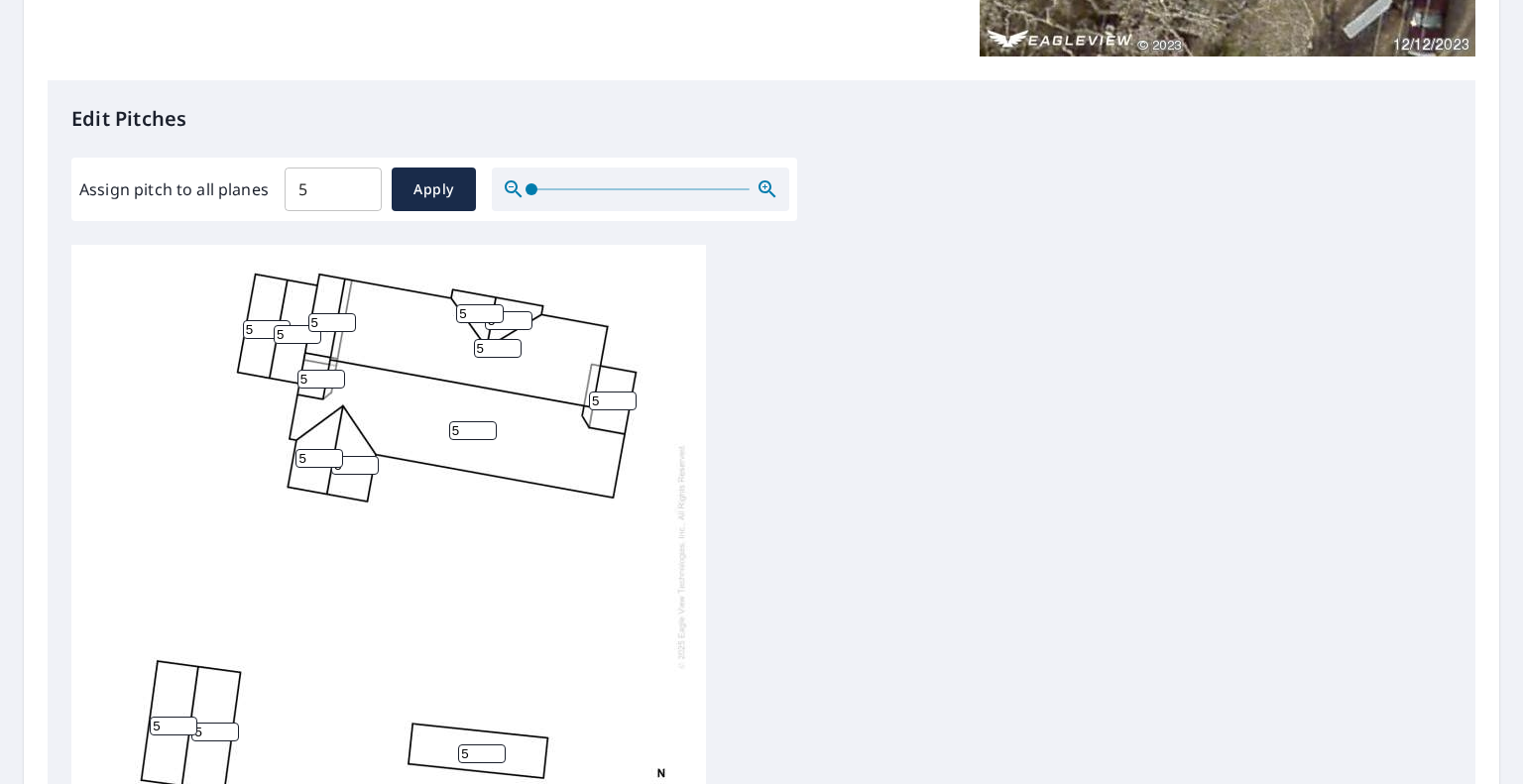 drag, startPoint x: 293, startPoint y: 336, endPoint x: 250, endPoint y: 340, distance: 43.185646 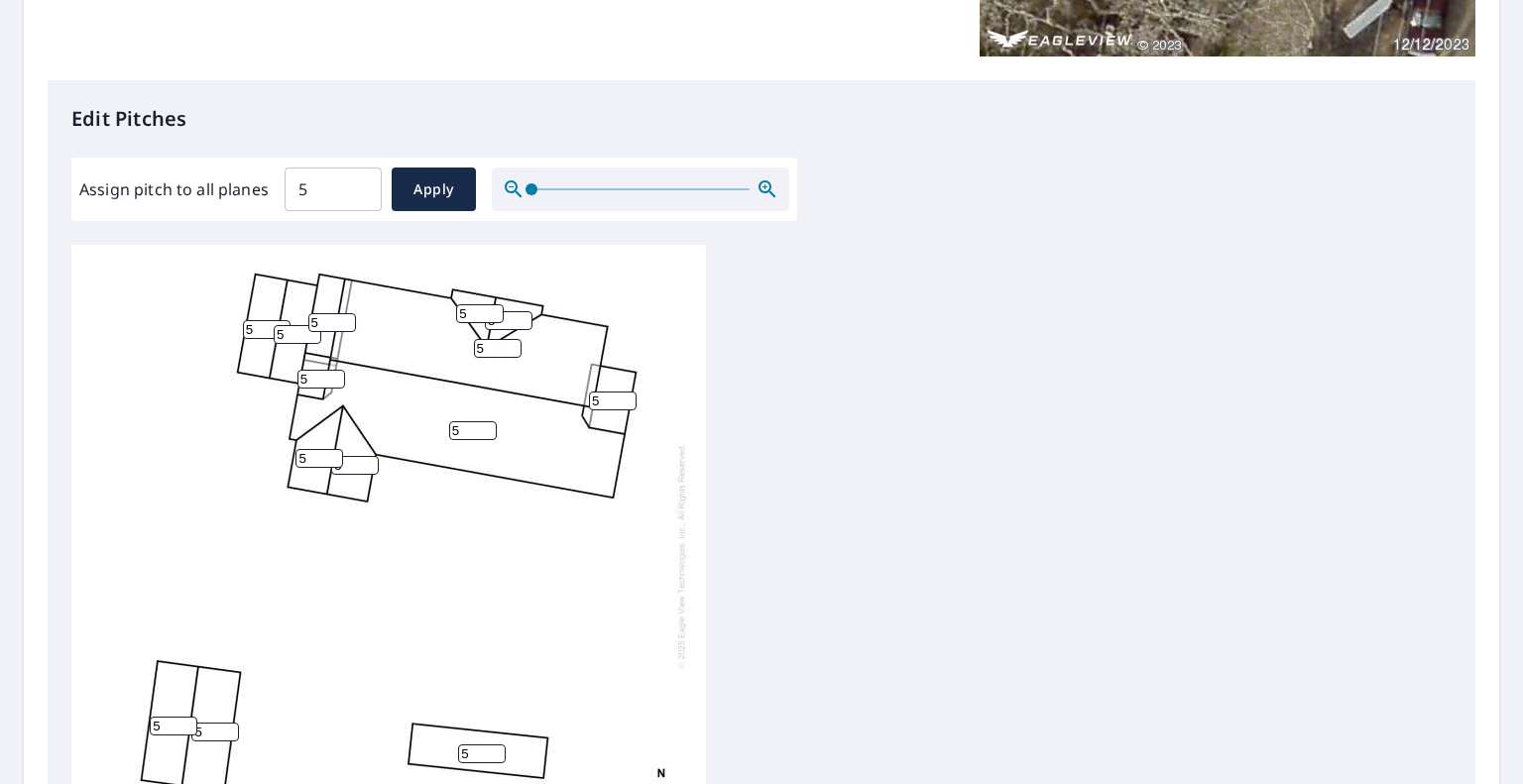type on "4" 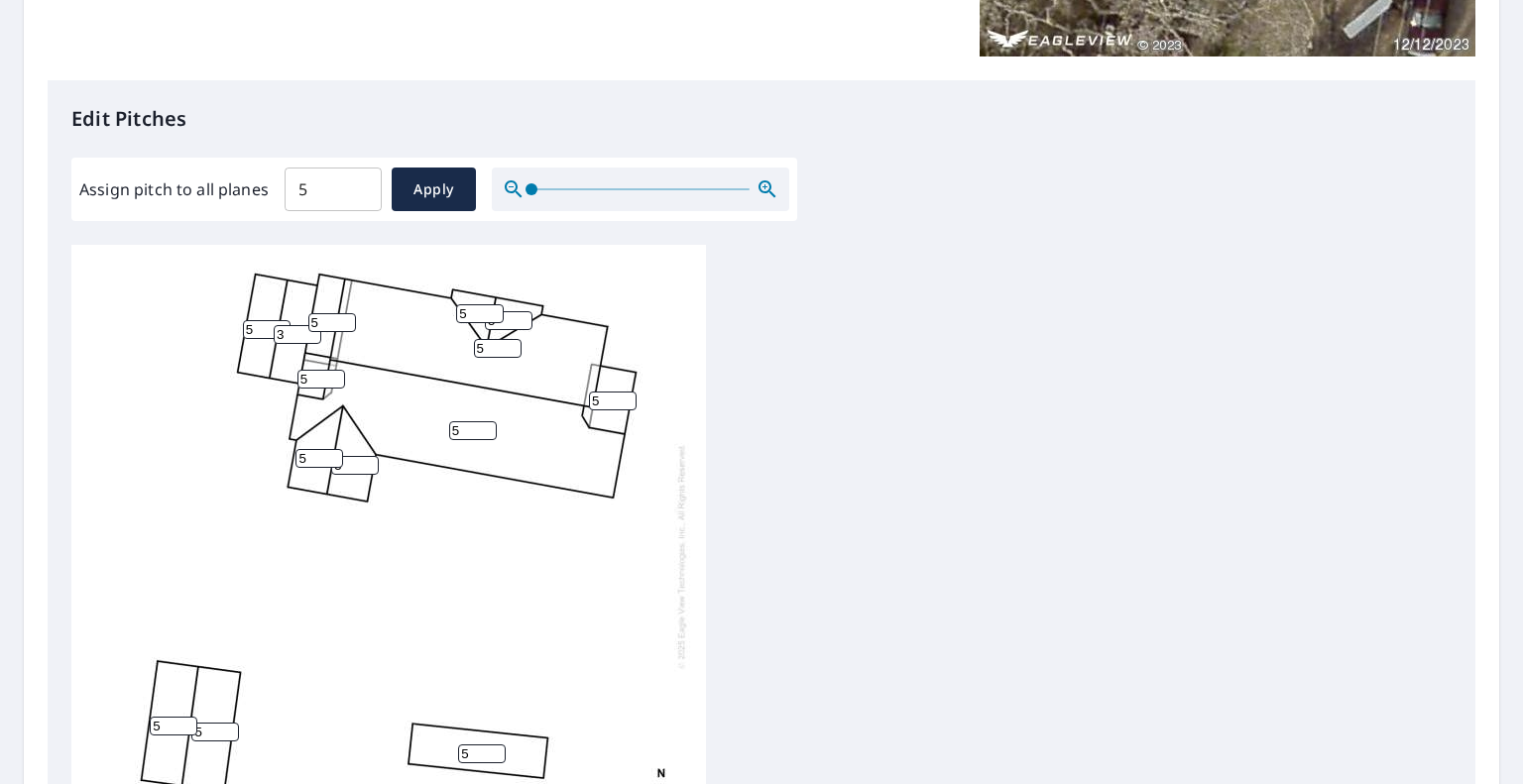 type on "3" 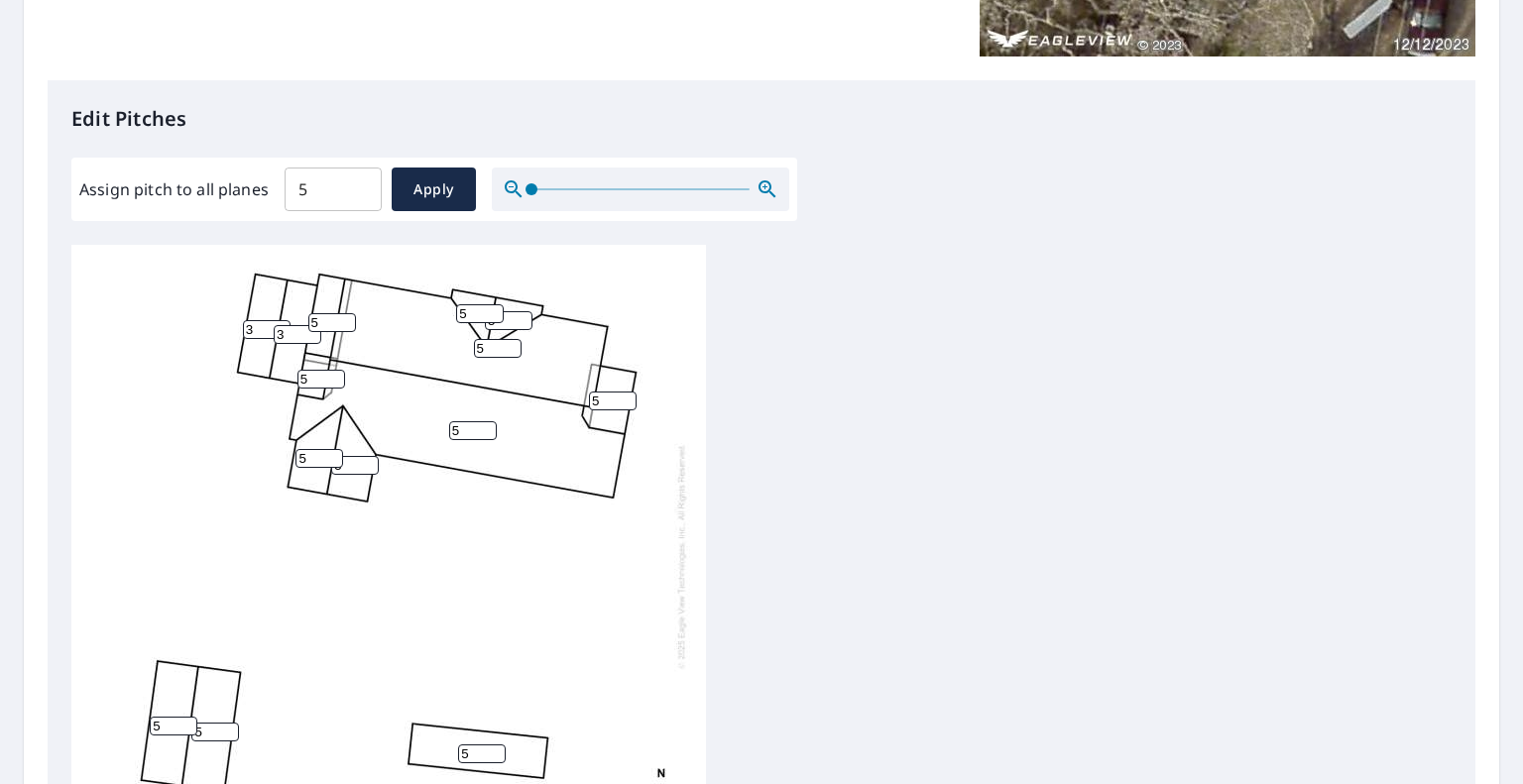 scroll, scrollTop: 20, scrollLeft: 0, axis: vertical 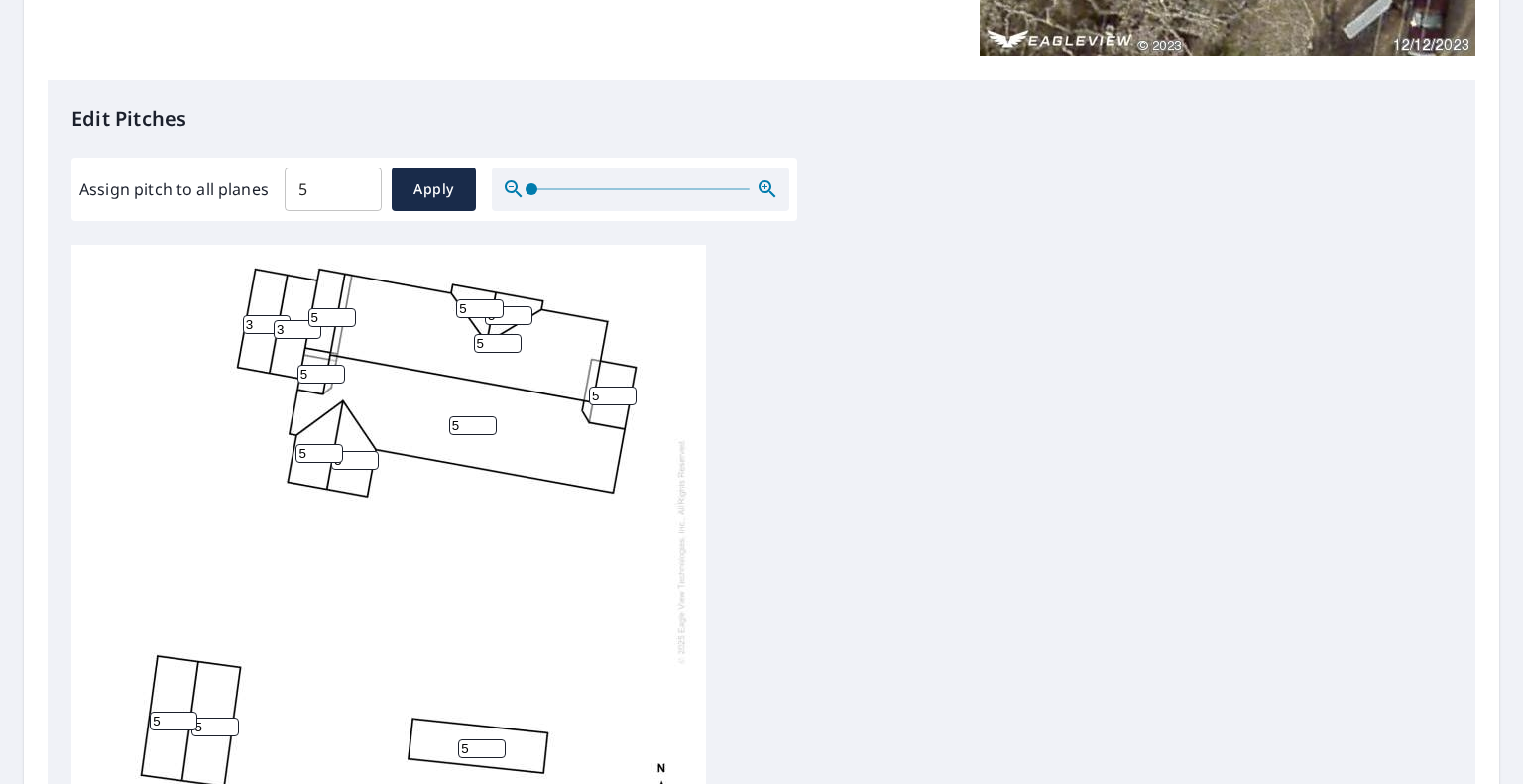 type on "3" 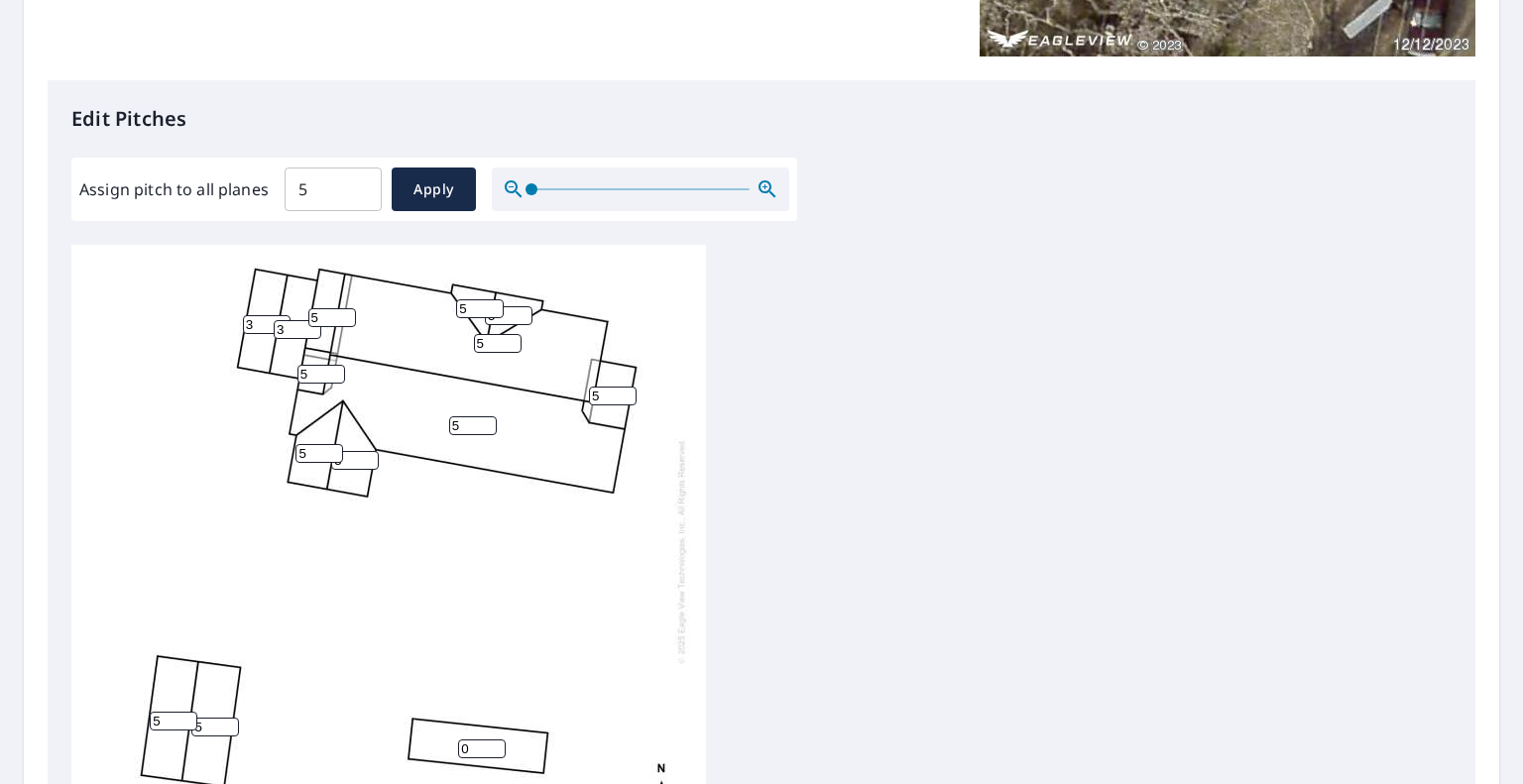 type on "0" 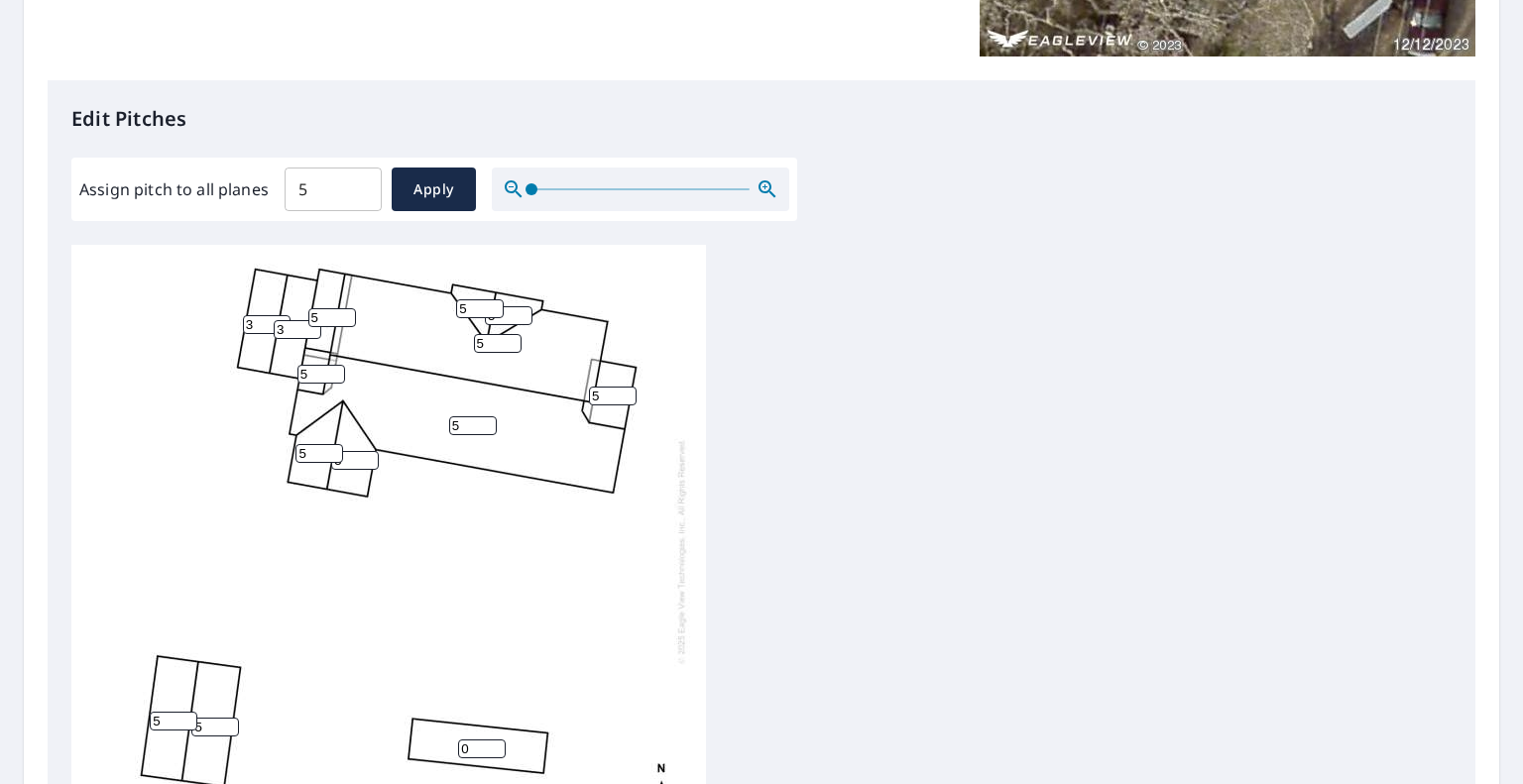 type on "2" 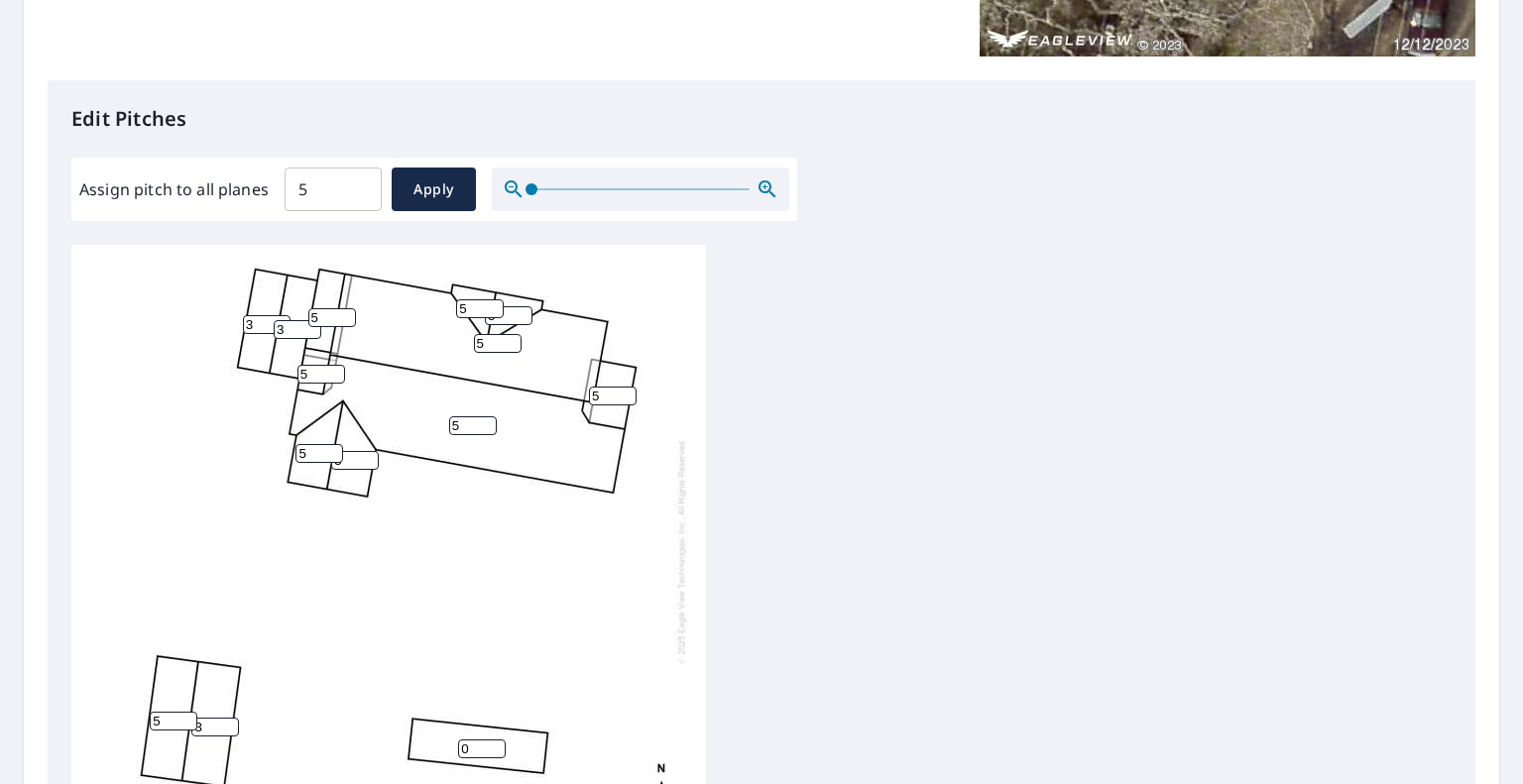 type on "3" 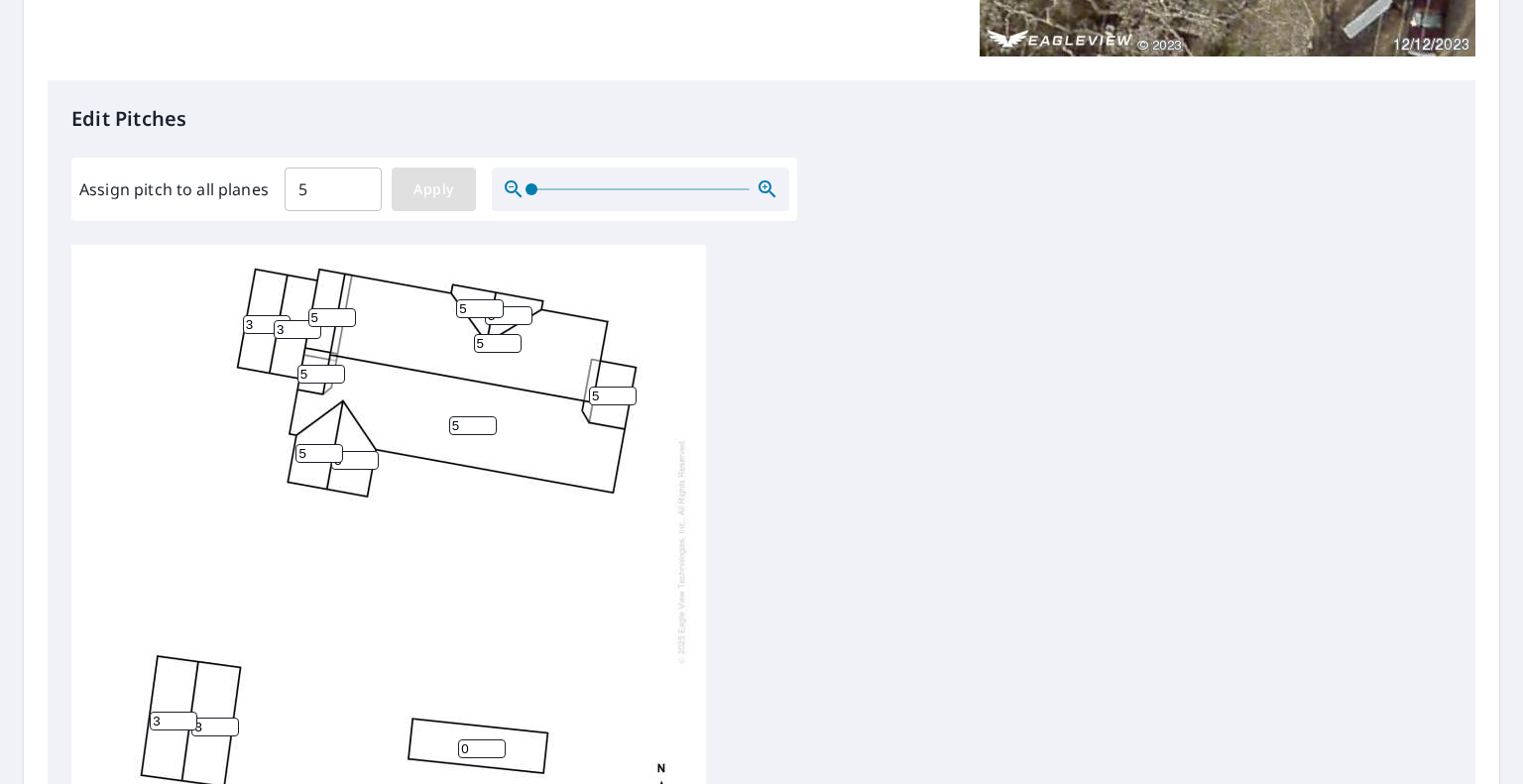 type on "3" 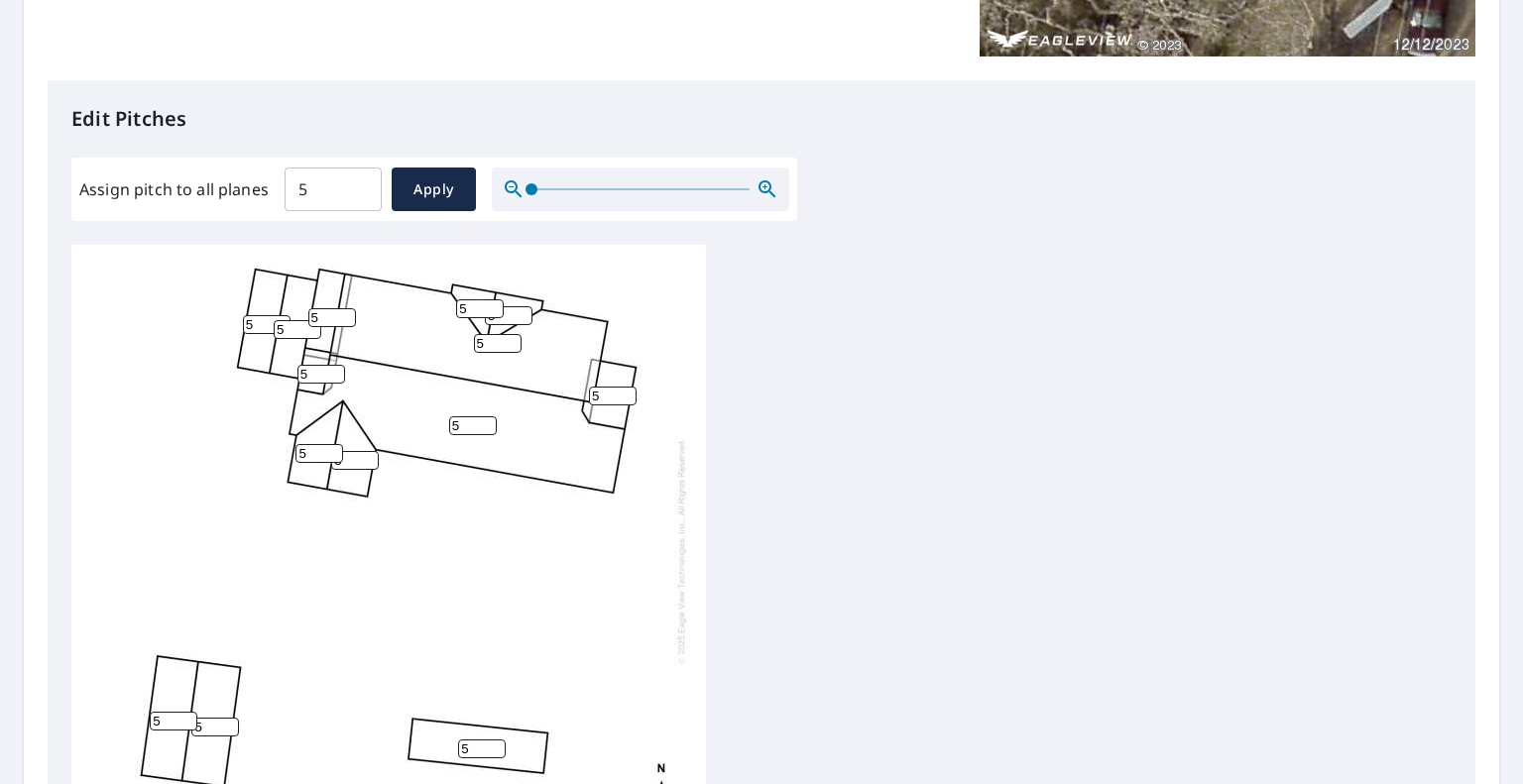 drag, startPoint x: 176, startPoint y: 701, endPoint x: 107, endPoint y: 710, distance: 69.5845 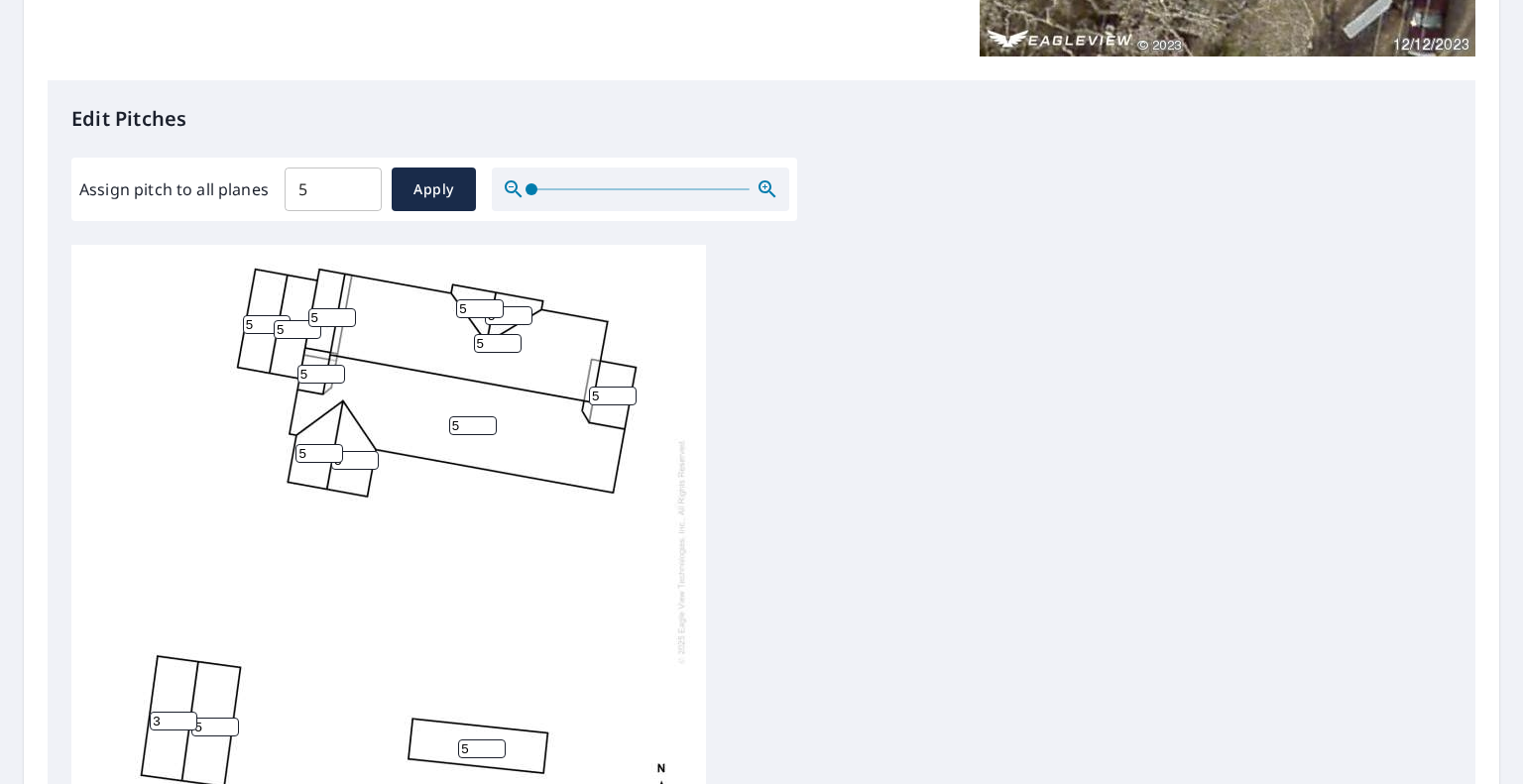 type on "3" 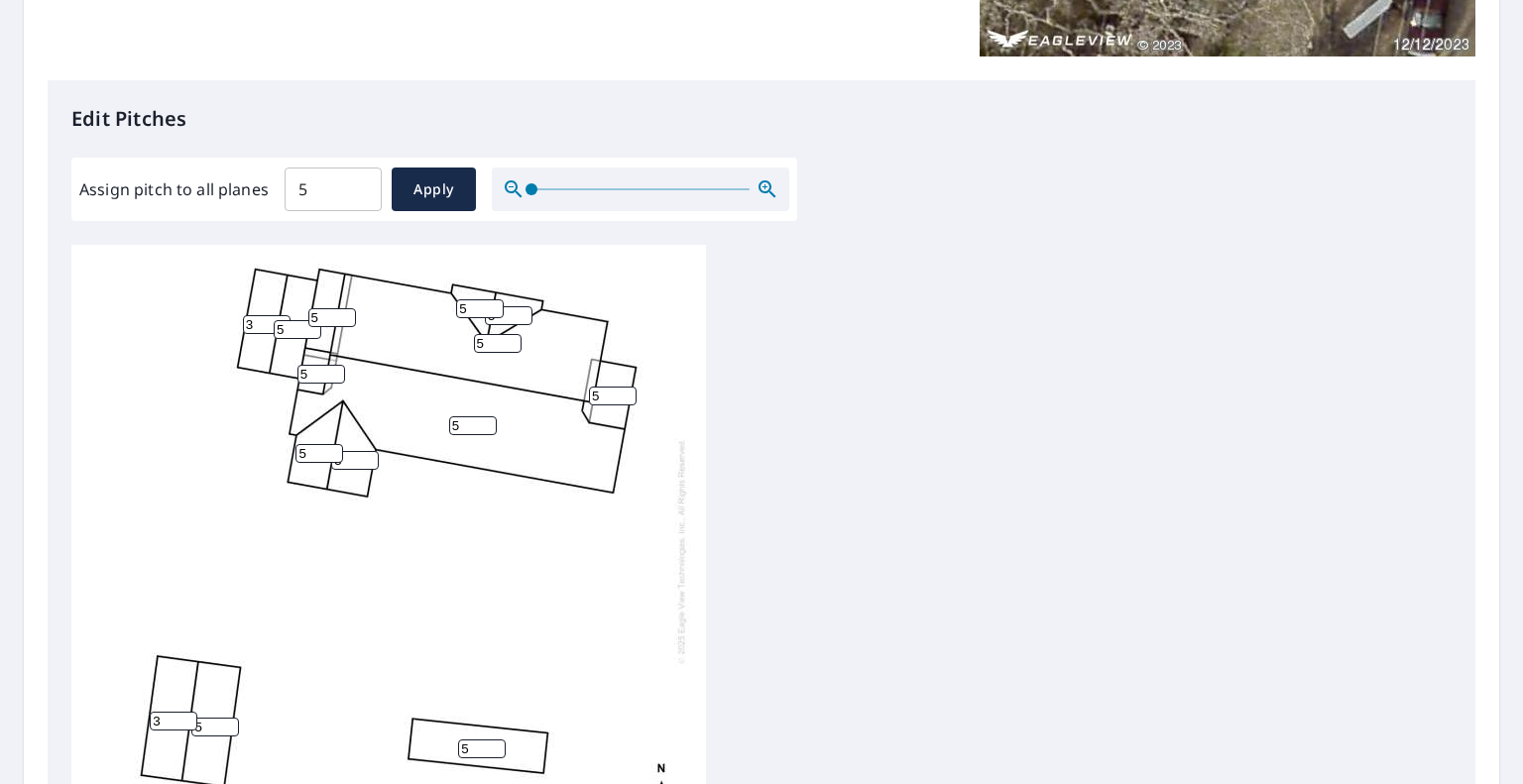 type on "3" 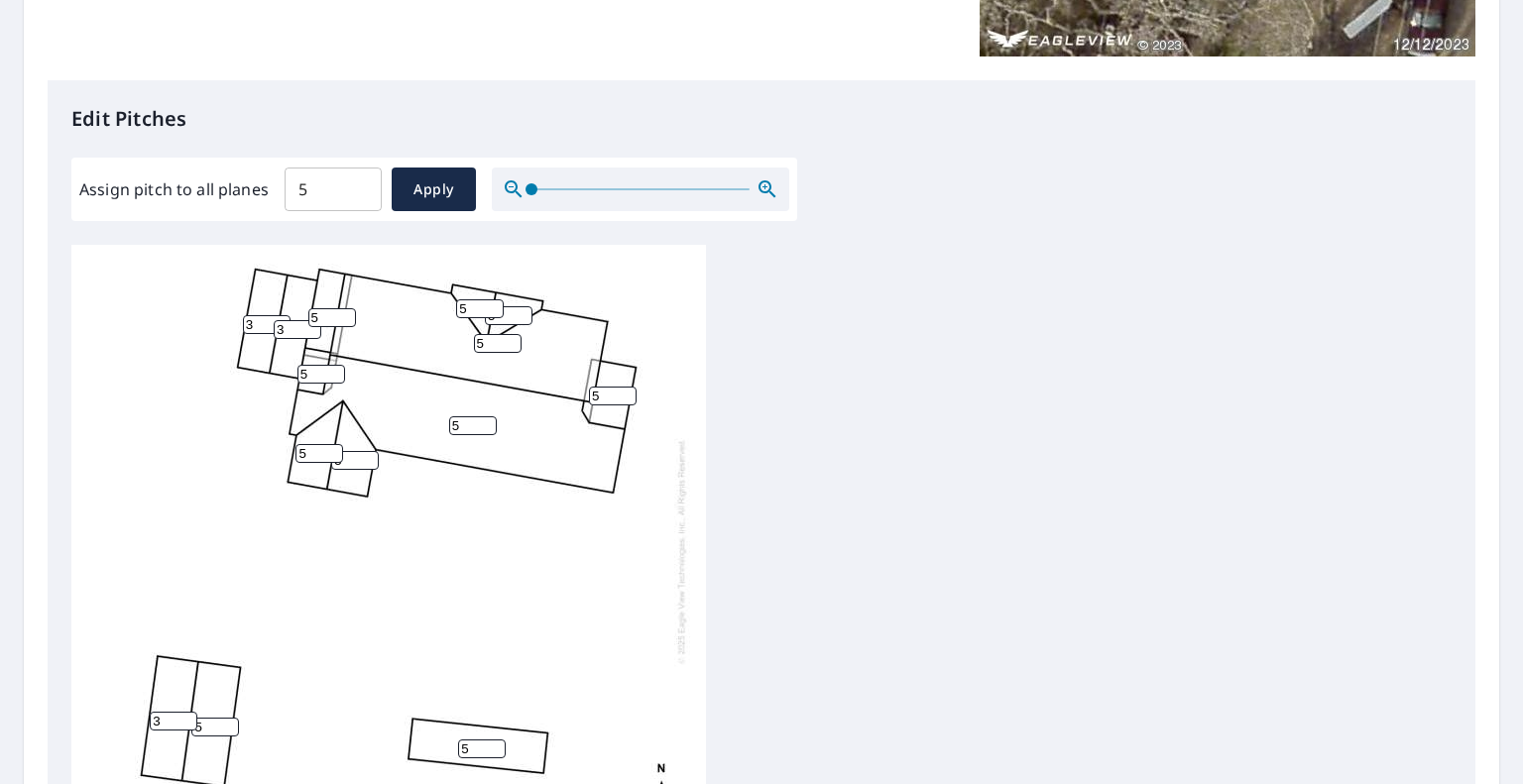 type on "3" 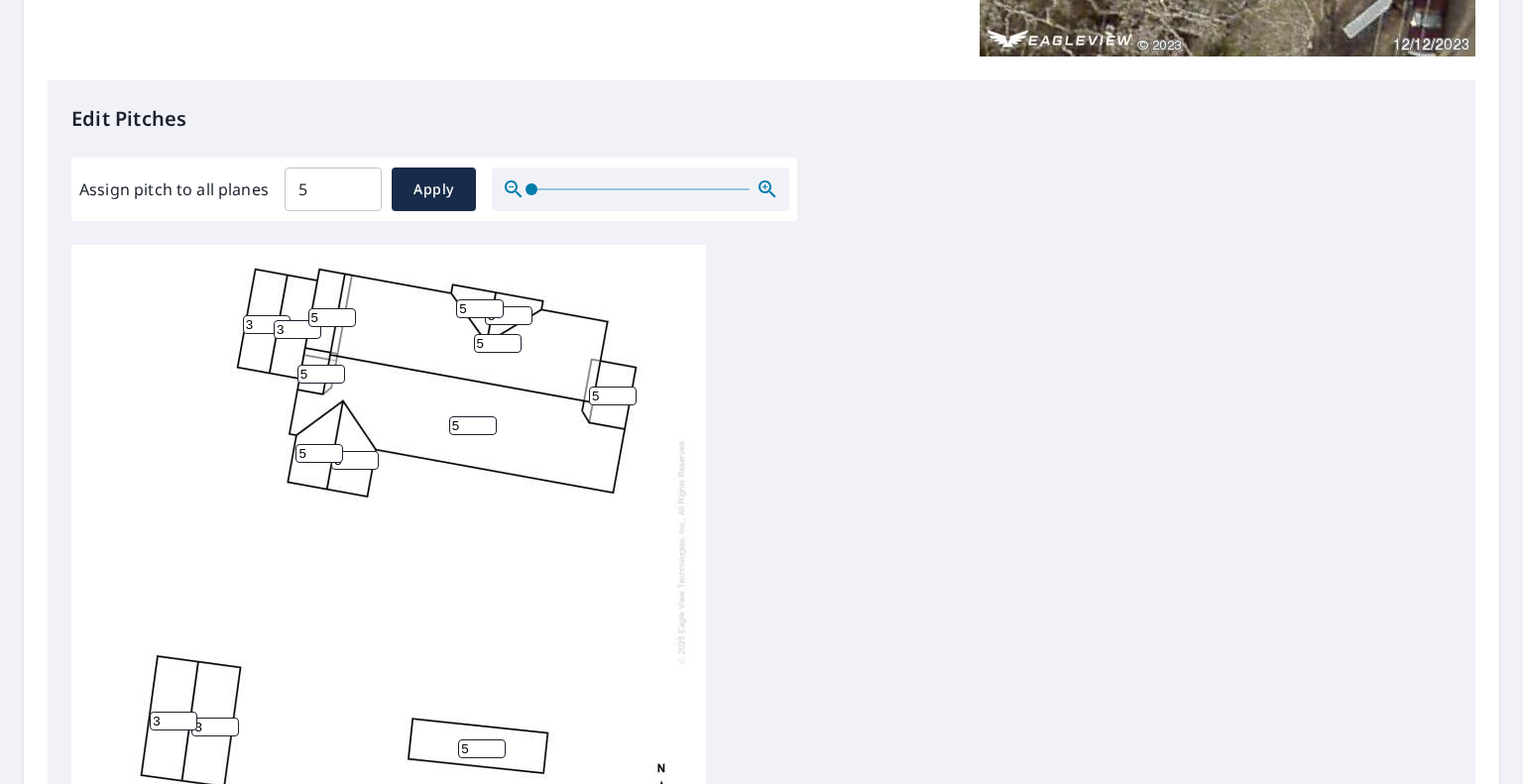 type on "3" 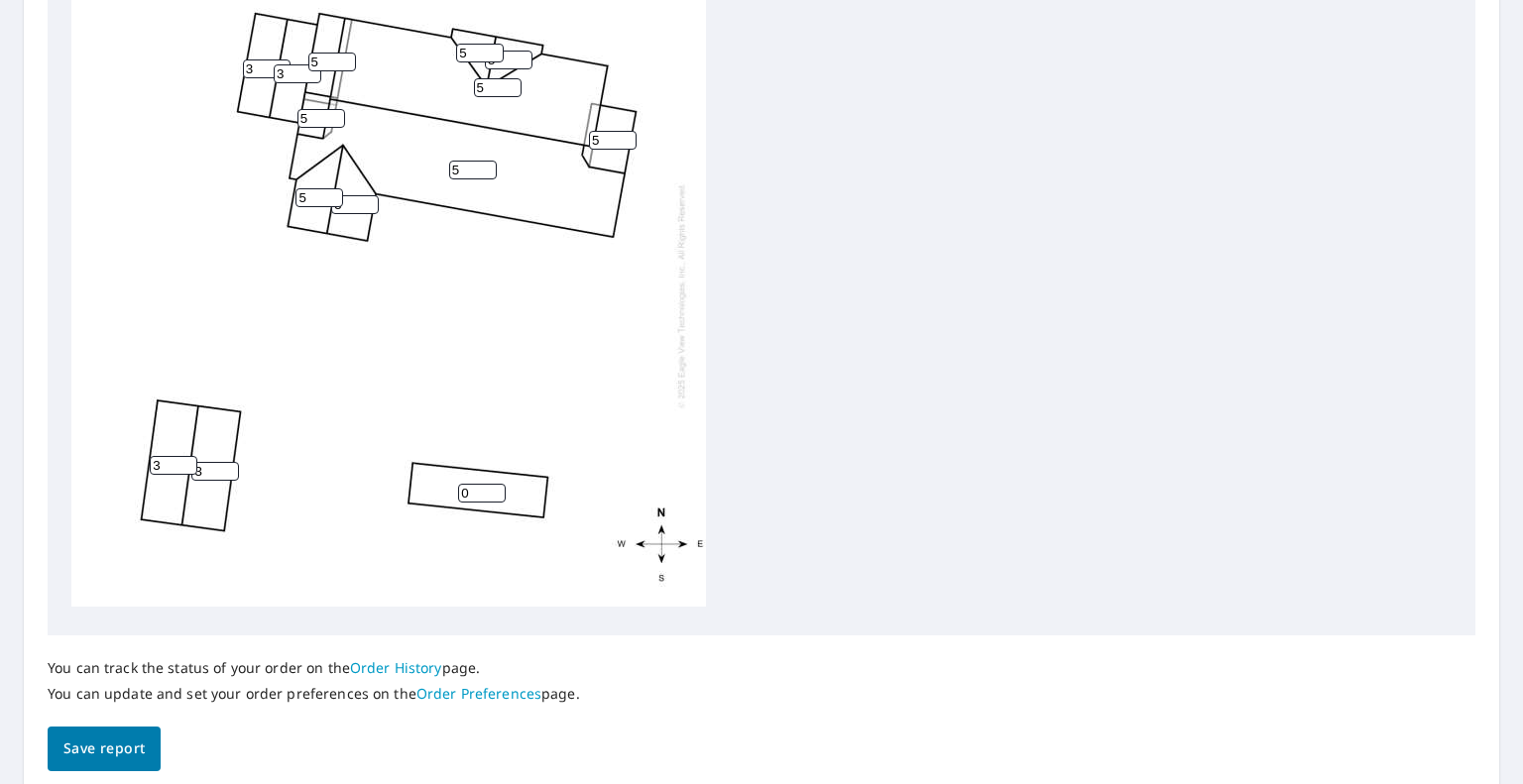 scroll, scrollTop: 784, scrollLeft: 0, axis: vertical 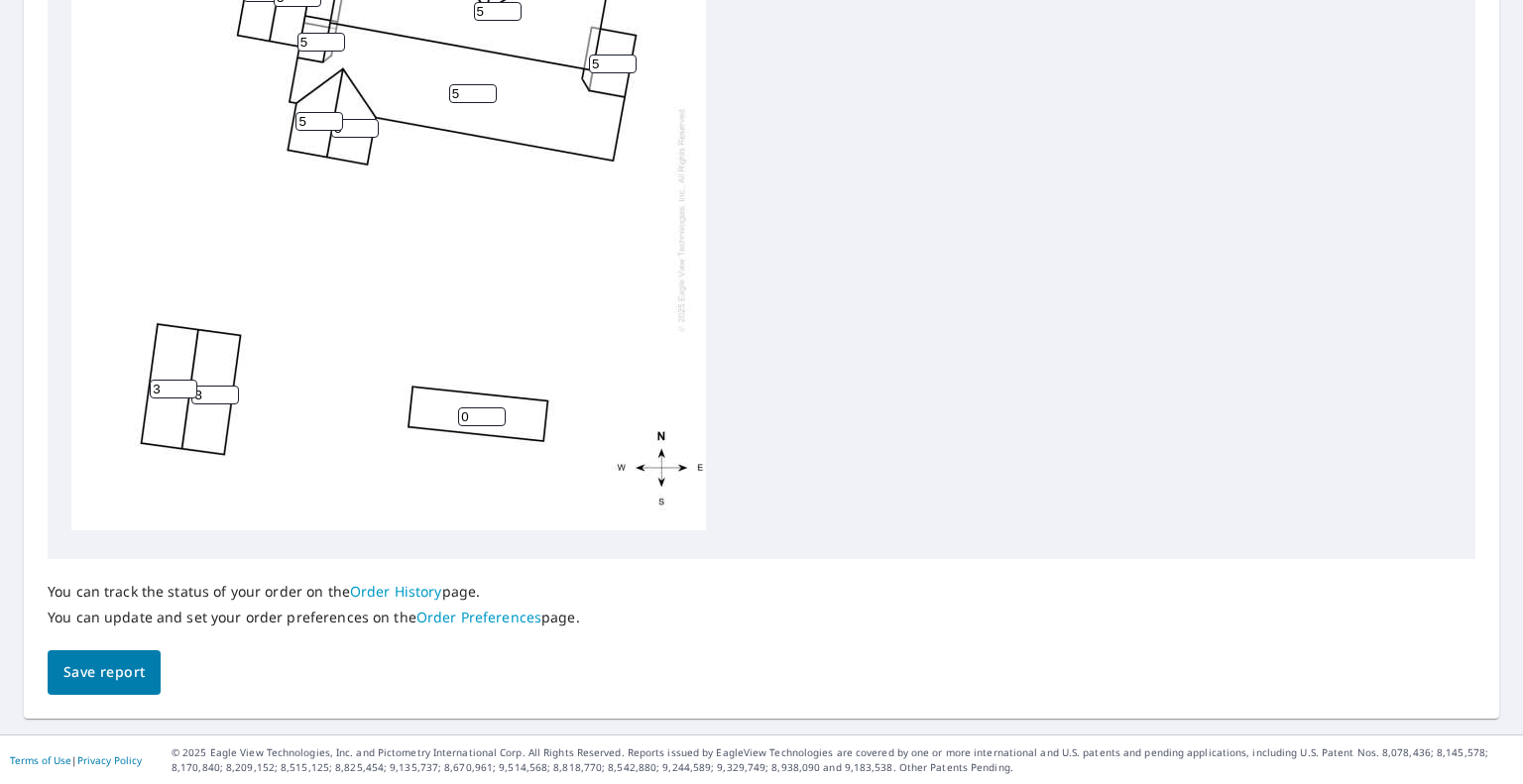 type on "0" 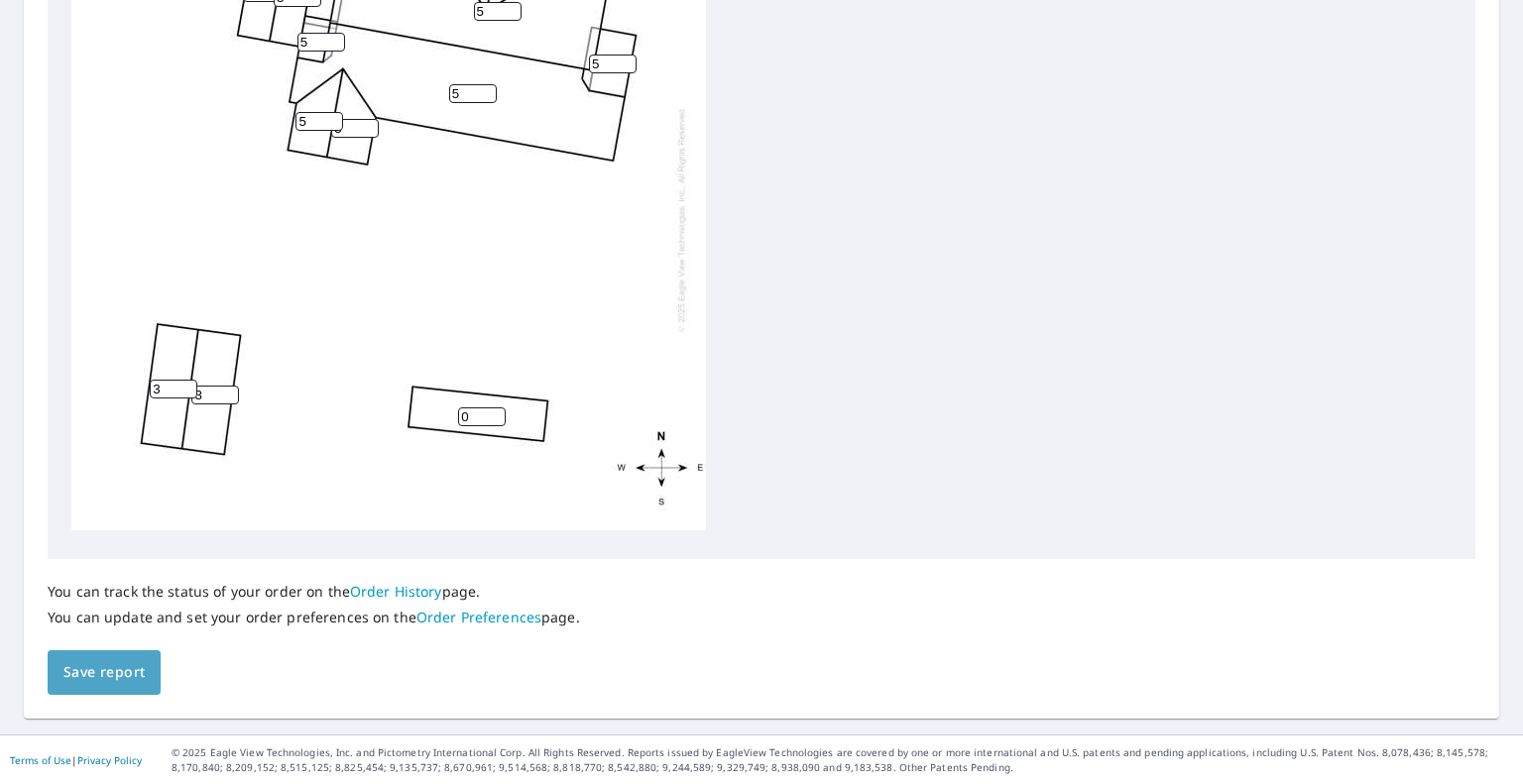 click on "Save report" at bounding box center [104, 672] 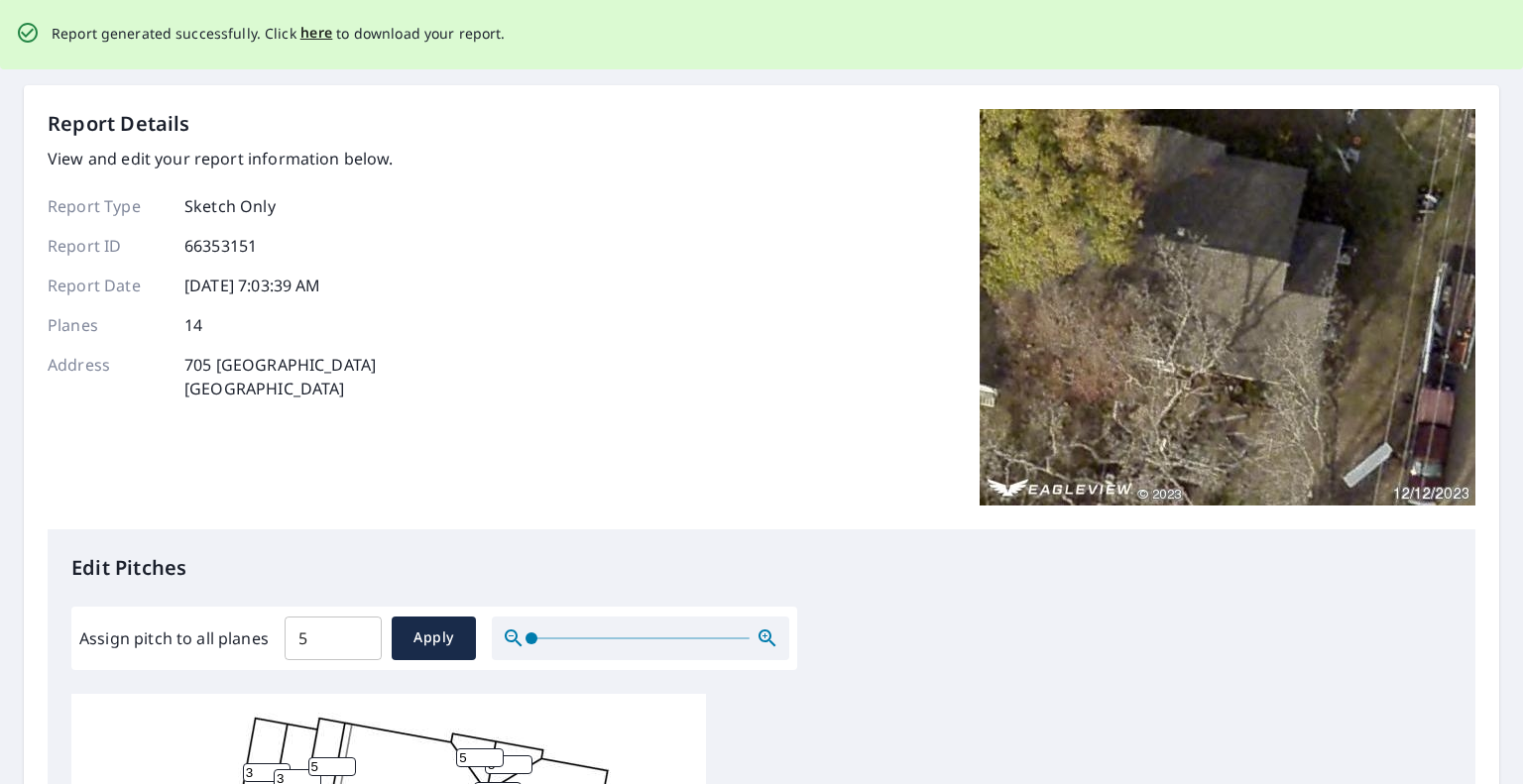 scroll, scrollTop: 0, scrollLeft: 0, axis: both 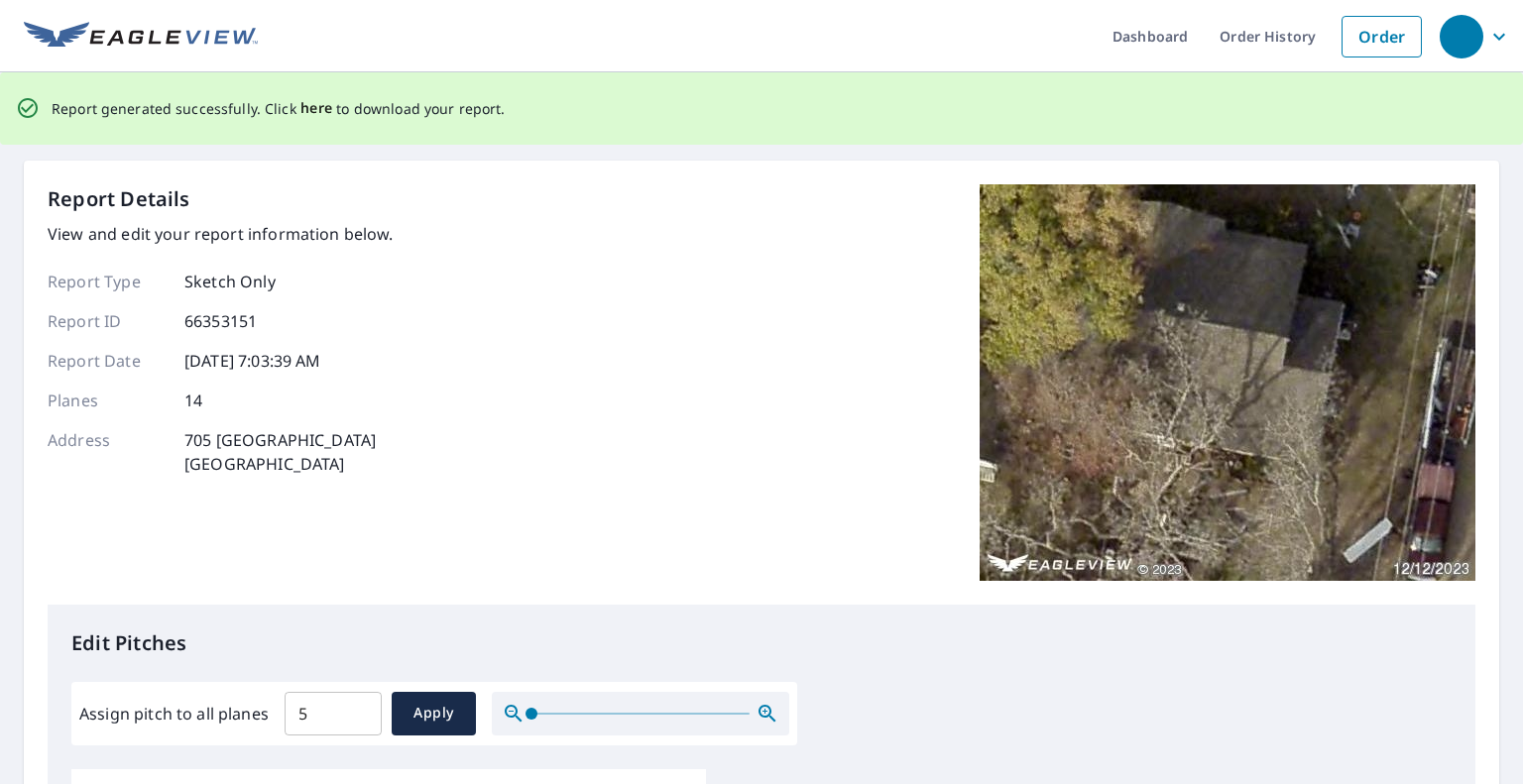 click on "here" at bounding box center [316, 108] 